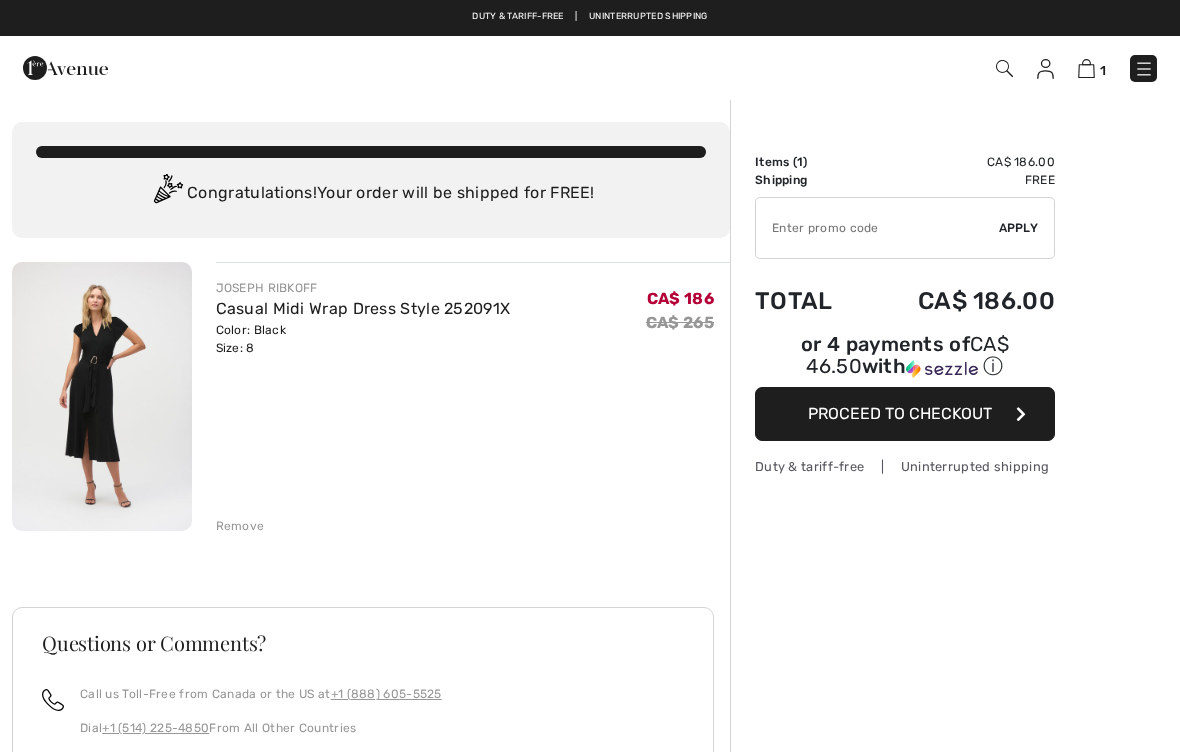 scroll, scrollTop: 0, scrollLeft: 0, axis: both 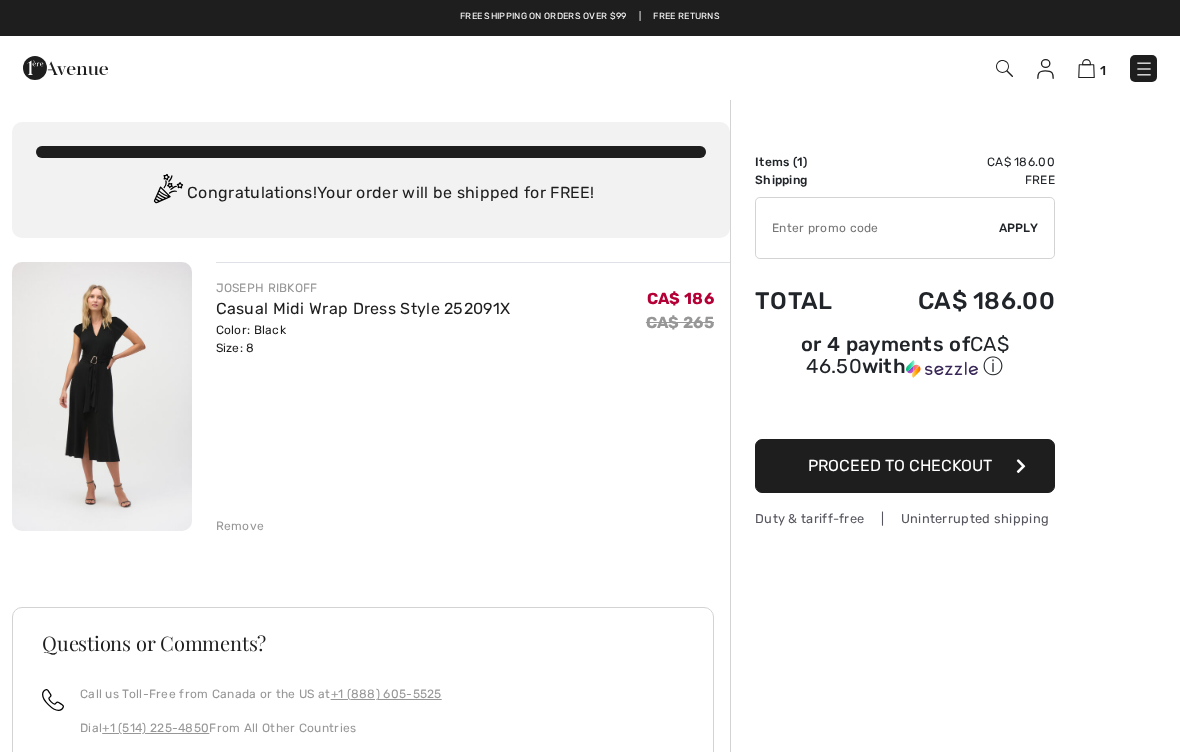 click on "Remove" at bounding box center [240, 526] 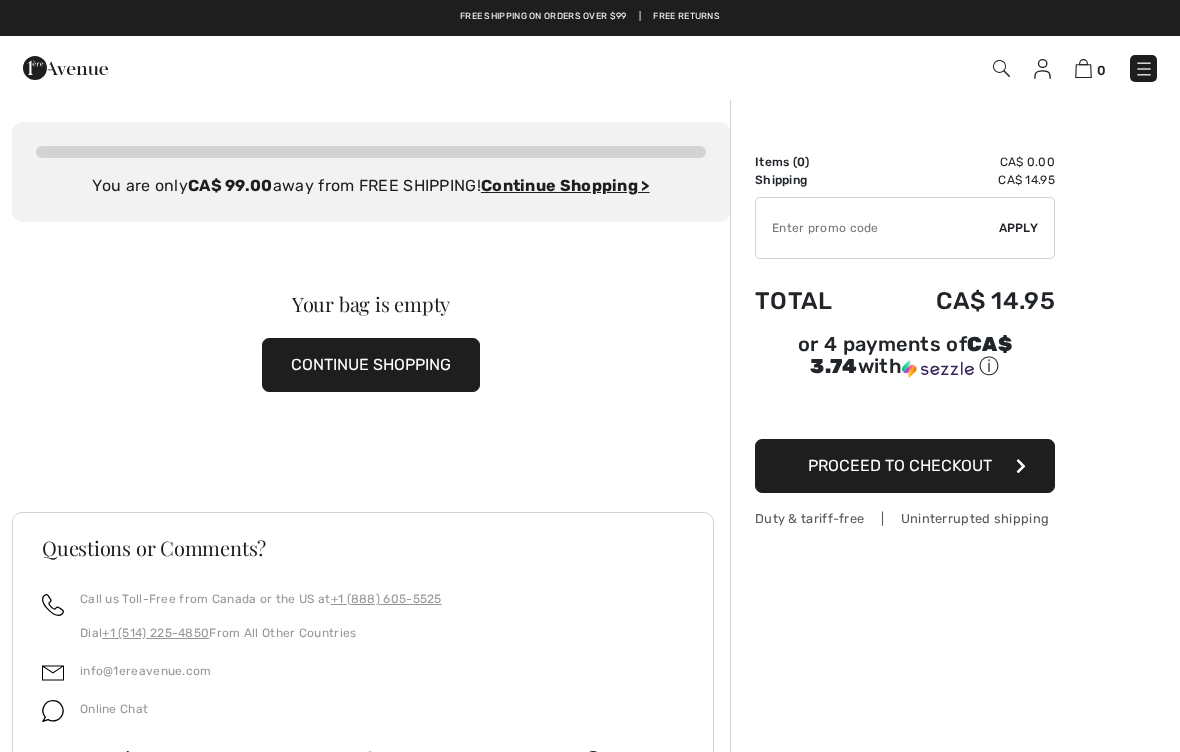 click on "CONTINUE SHOPPING" at bounding box center [371, 365] 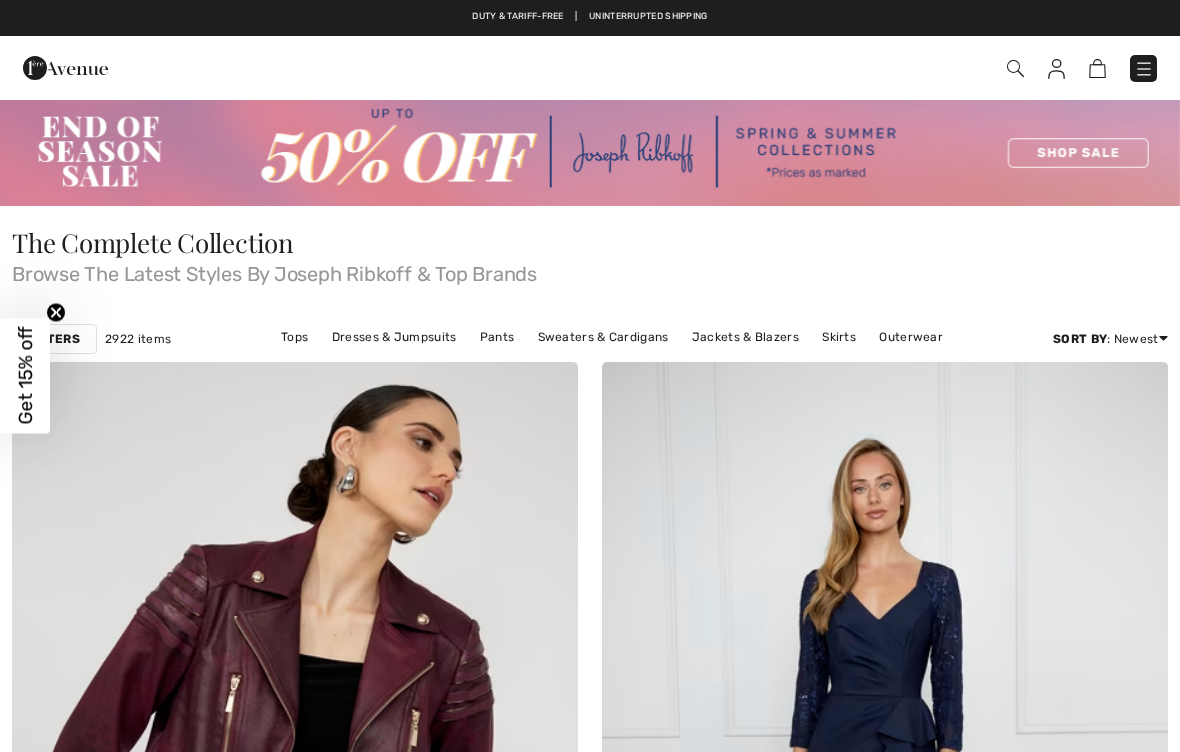 scroll, scrollTop: 0, scrollLeft: 0, axis: both 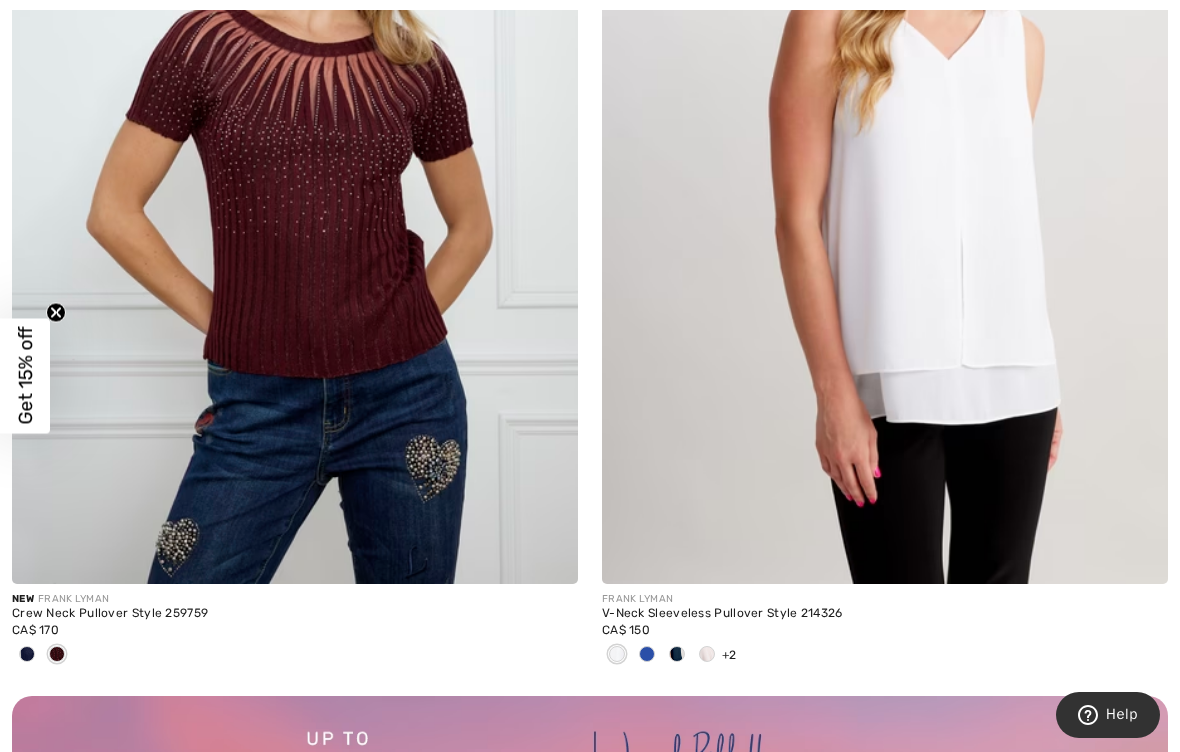 click at bounding box center (885, 159) 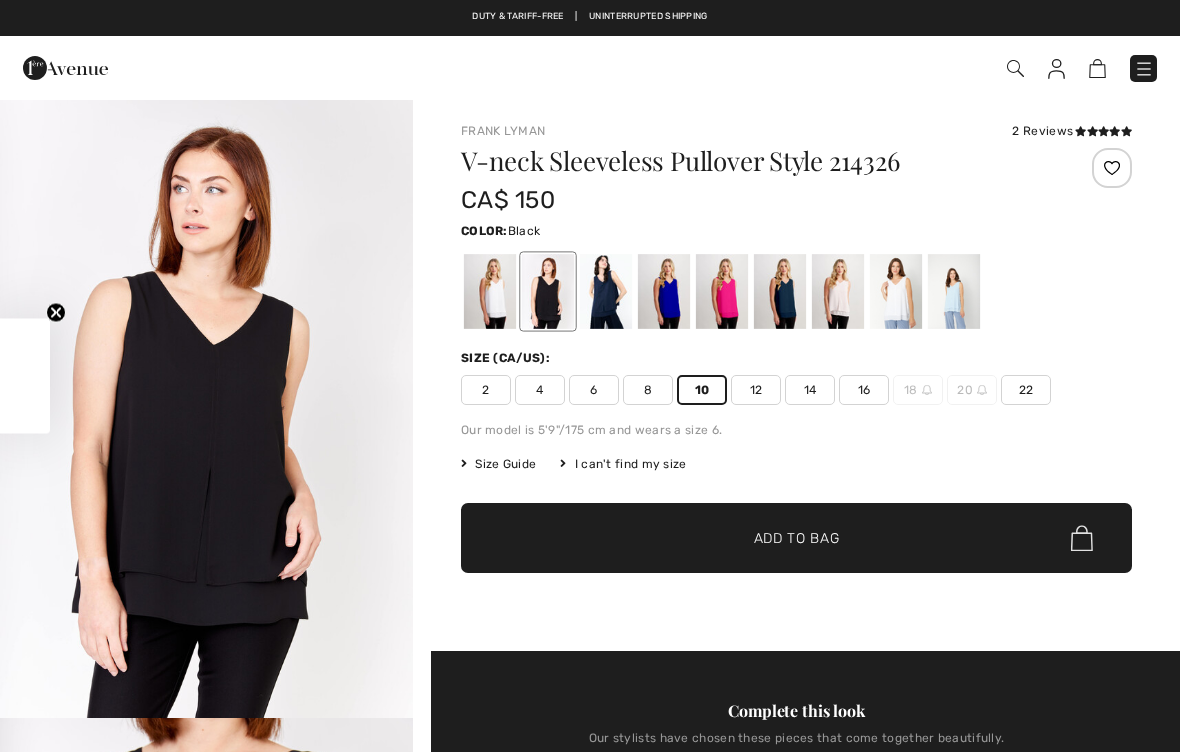 checkbox on "true" 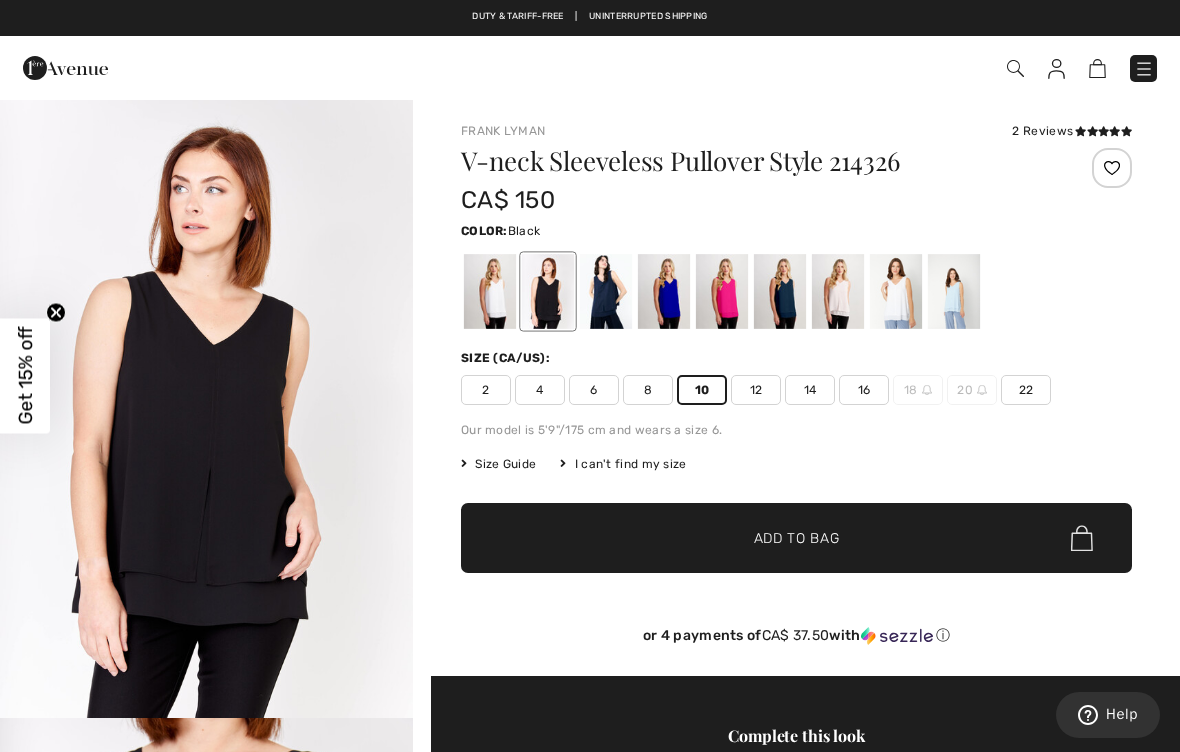 scroll, scrollTop: 0, scrollLeft: 0, axis: both 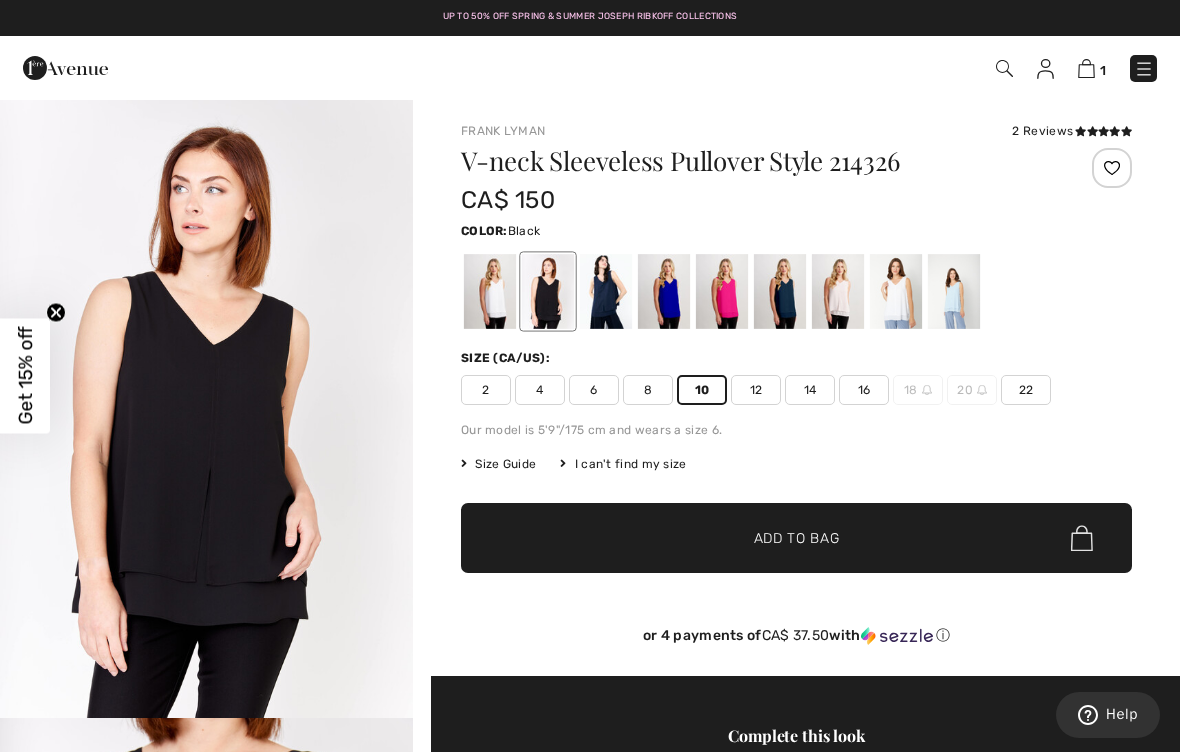 click at bounding box center [1086, 68] 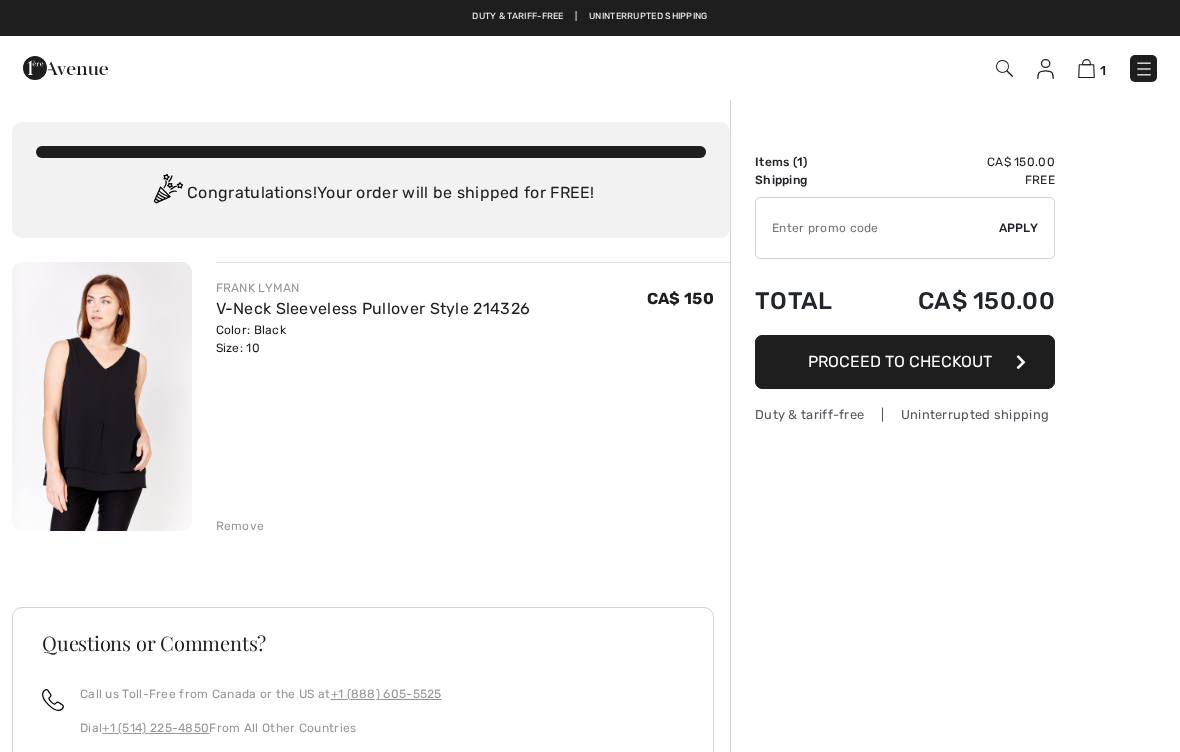 scroll, scrollTop: 0, scrollLeft: 0, axis: both 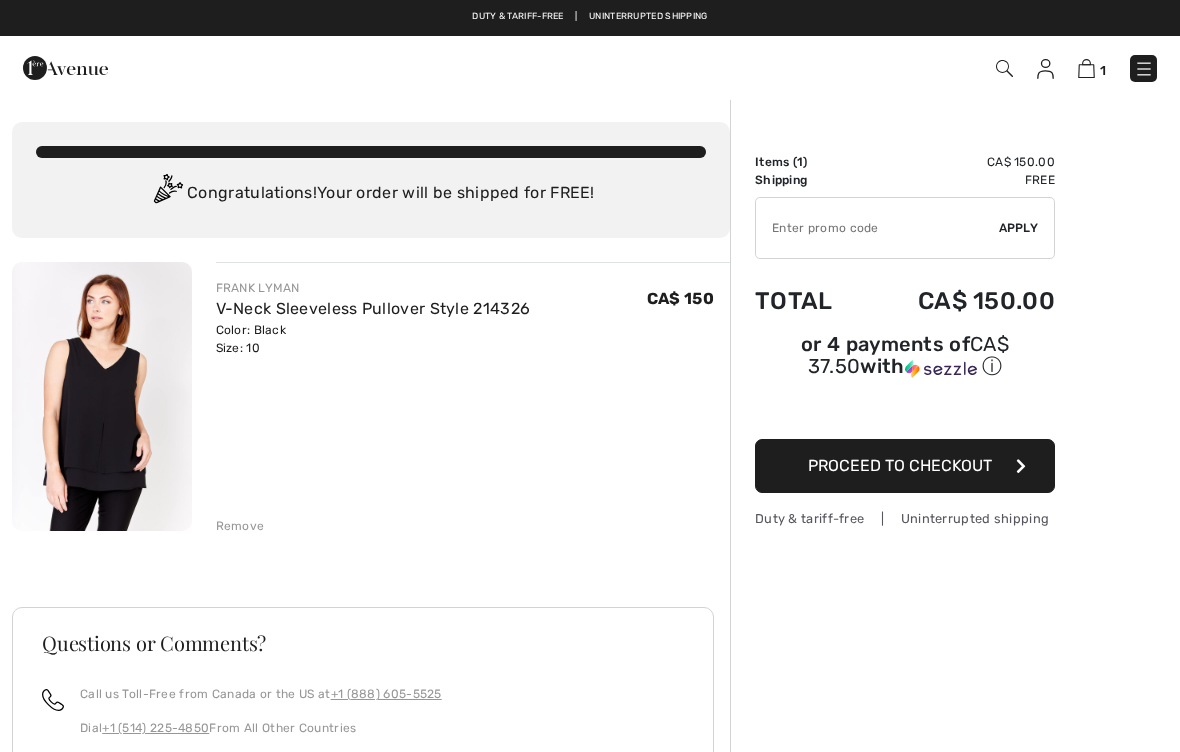 click at bounding box center (102, 396) 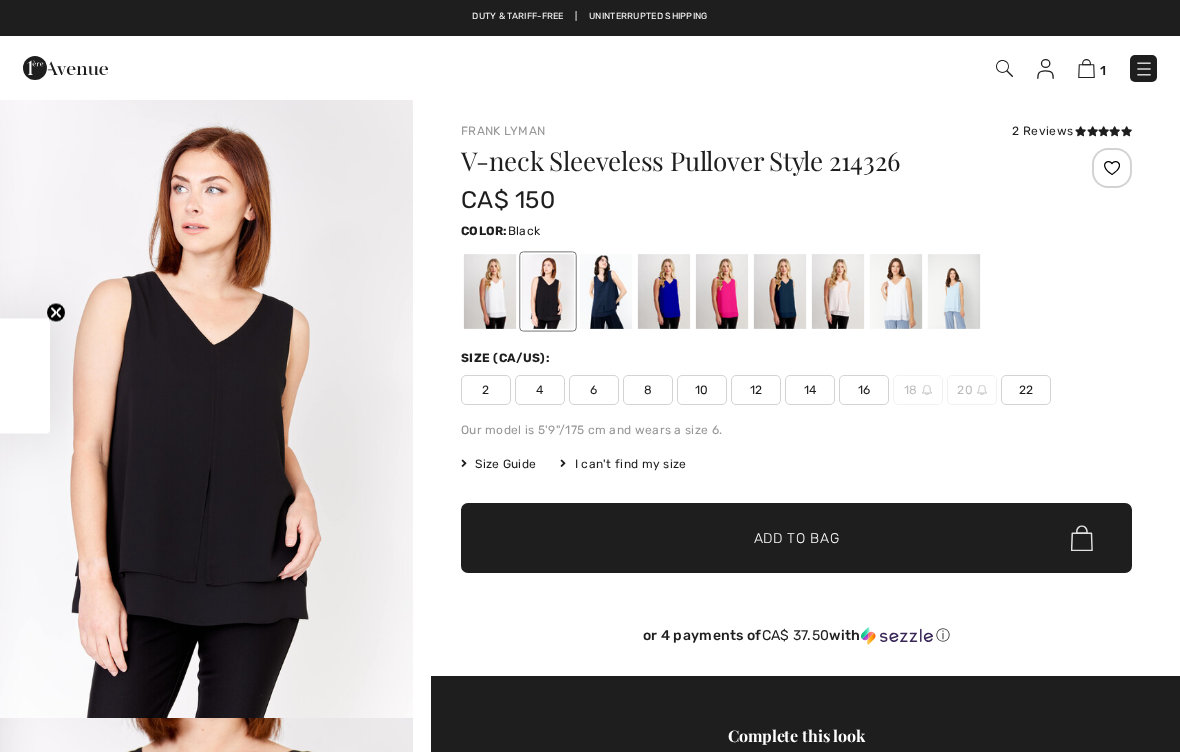 checkbox on "true" 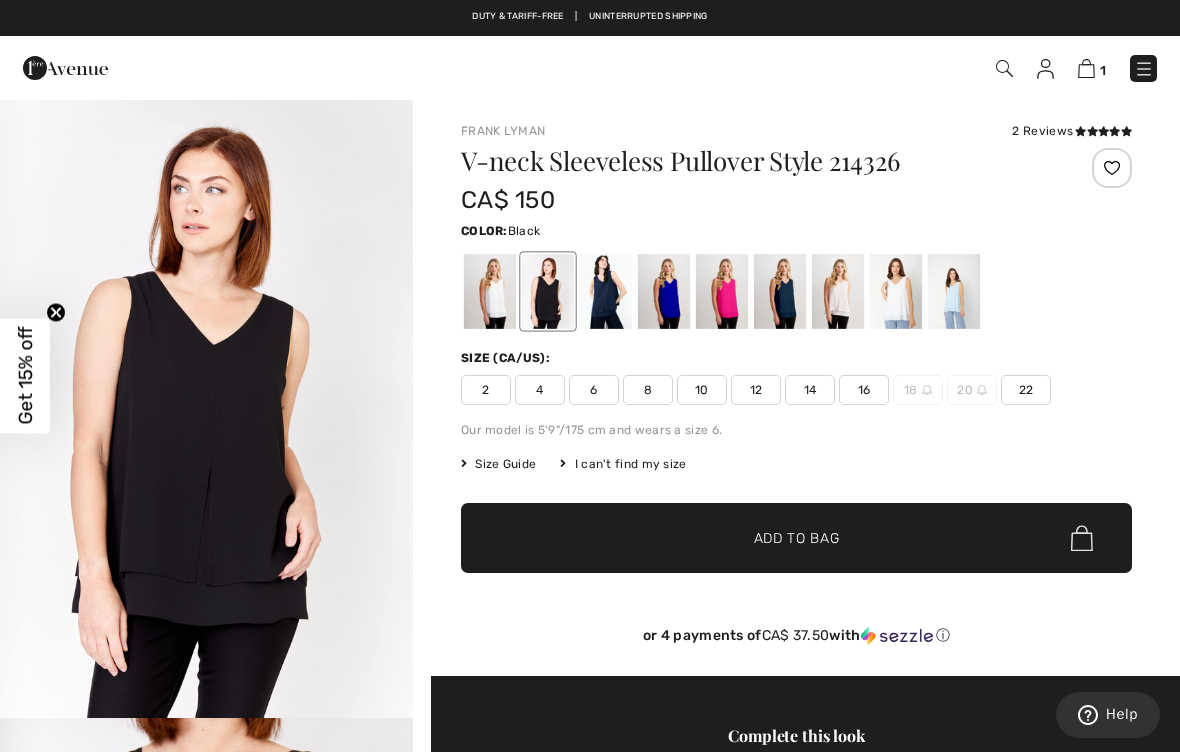 scroll, scrollTop: 0, scrollLeft: 0, axis: both 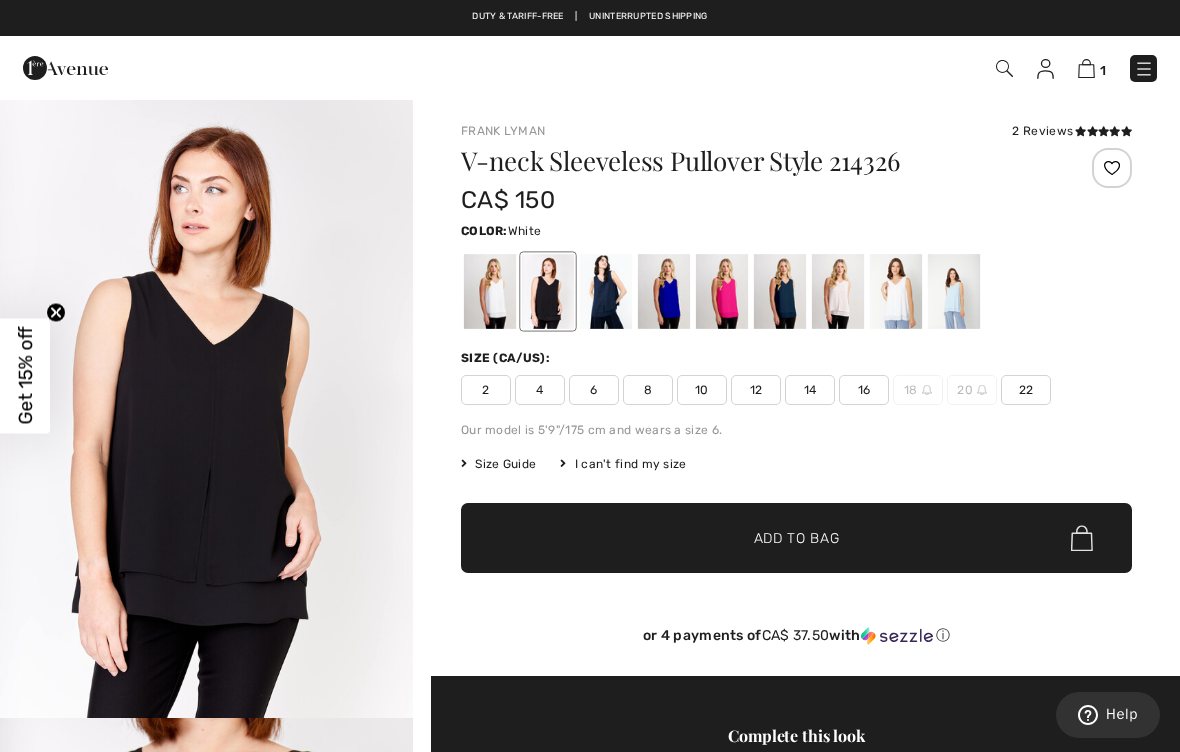 click at bounding box center [896, 291] 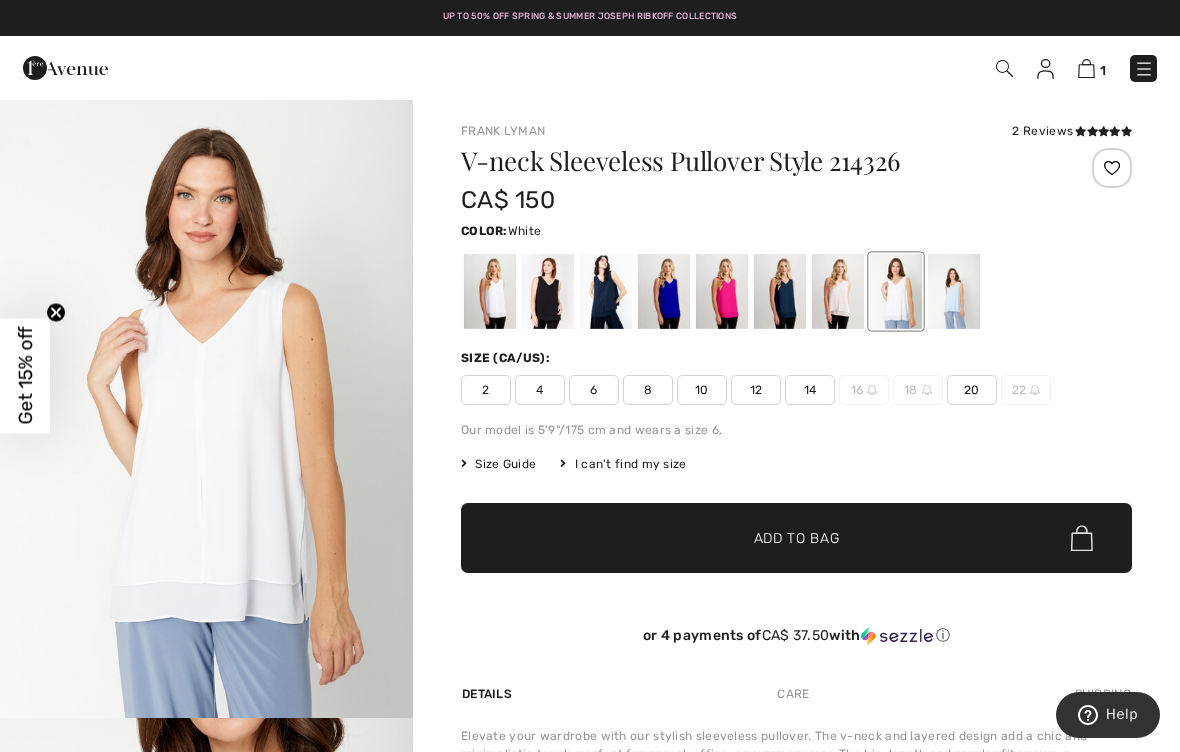click on "10" at bounding box center (702, 390) 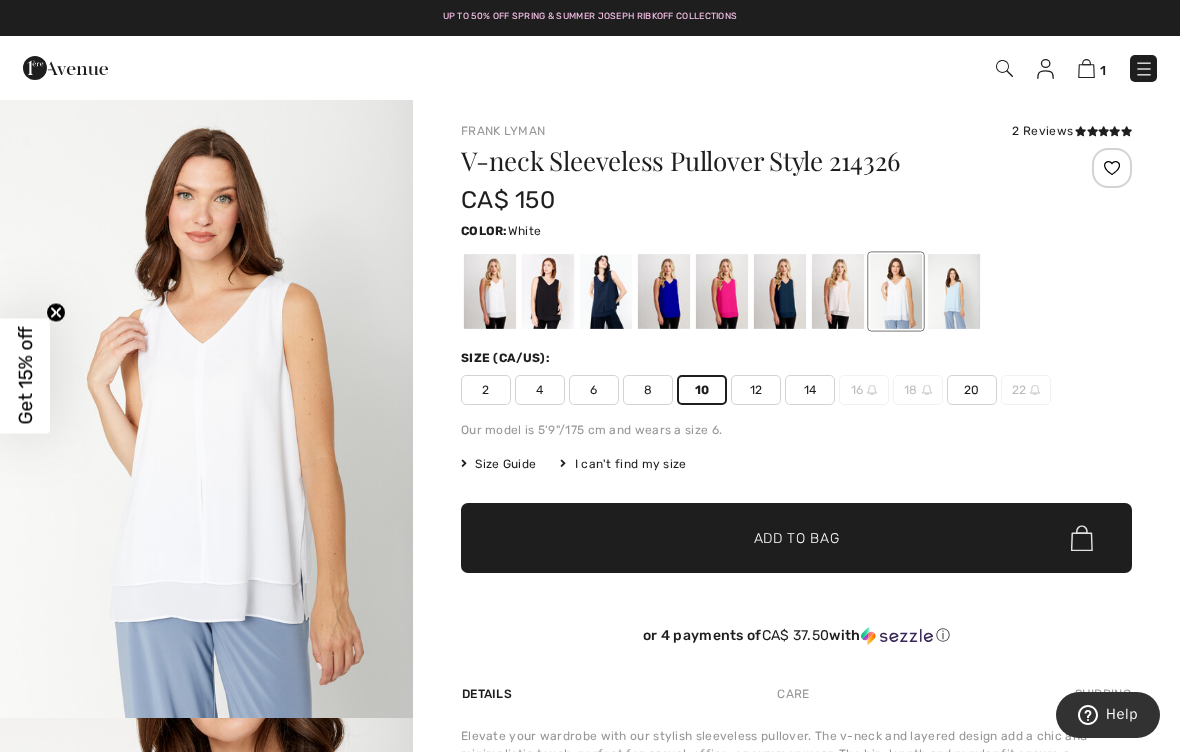 click on "✔ Added to Bag
Add to Bag" at bounding box center [796, 538] 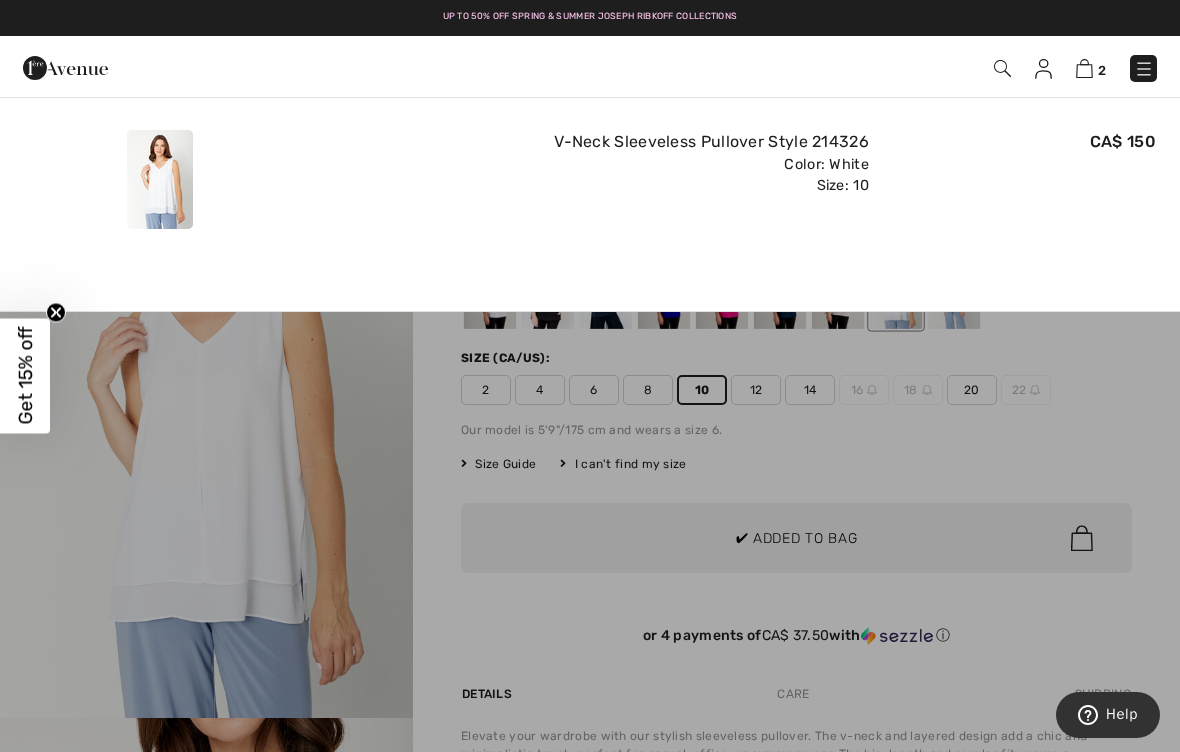 scroll, scrollTop: 0, scrollLeft: 0, axis: both 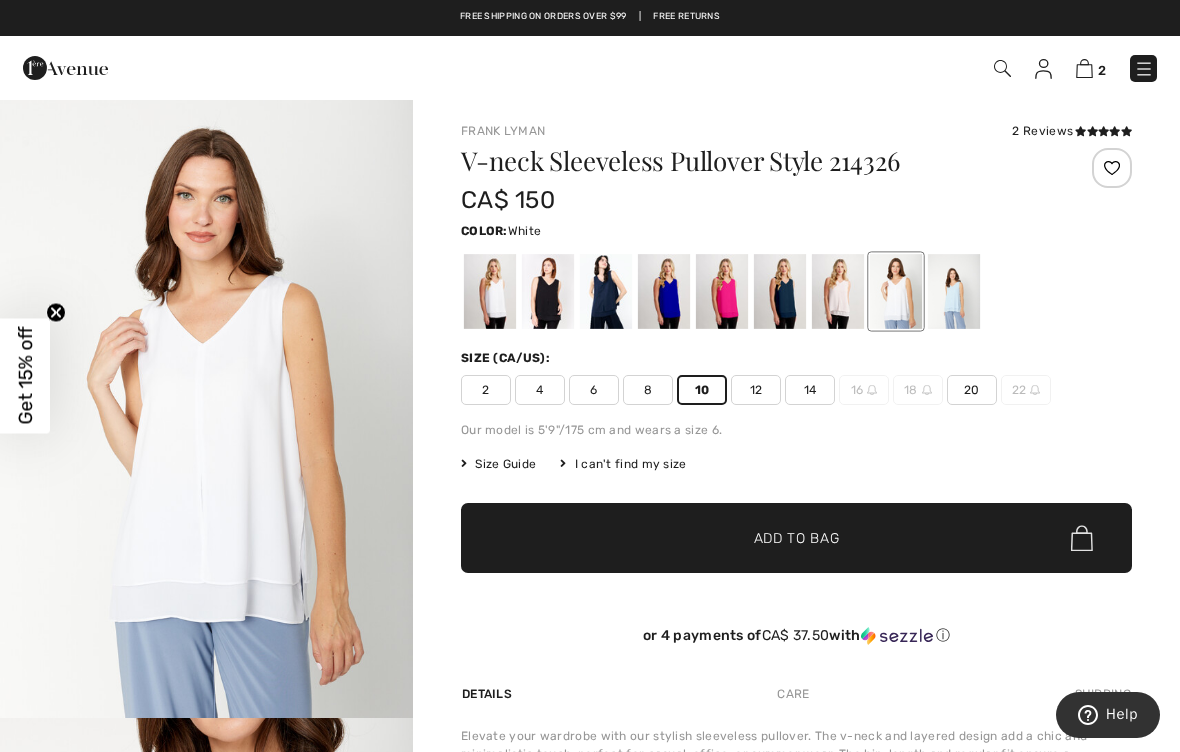 click at bounding box center (1084, 68) 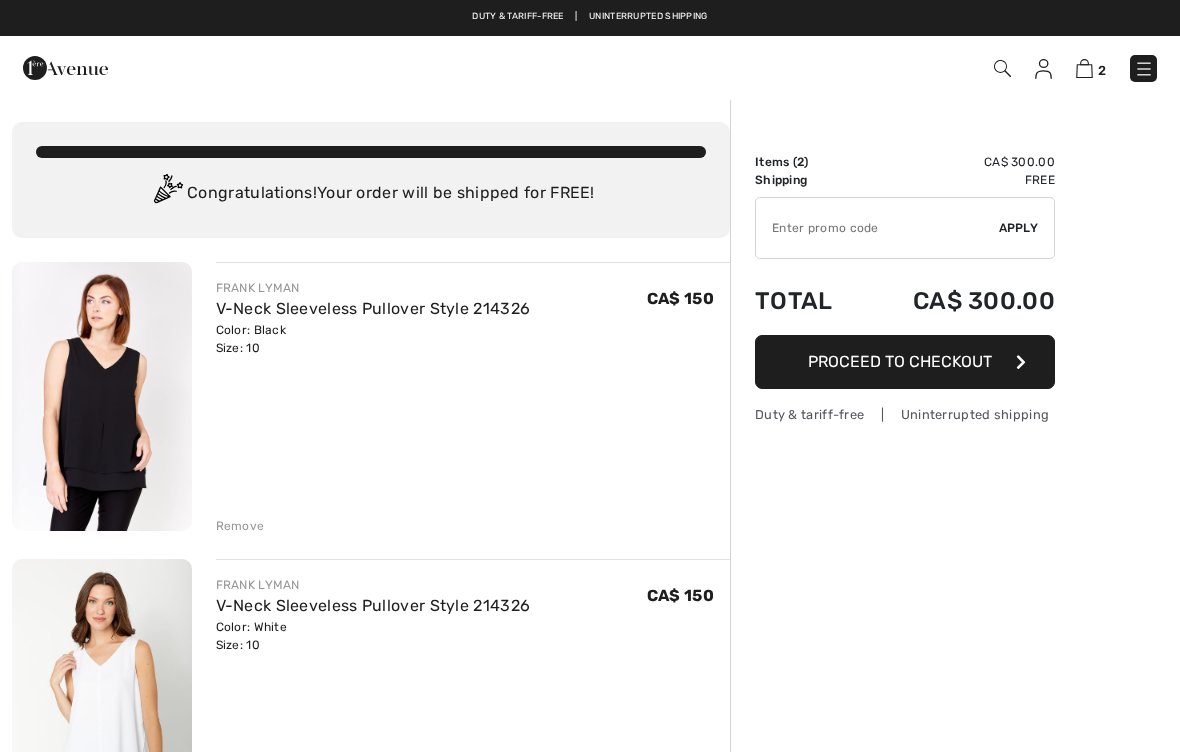checkbox on "true" 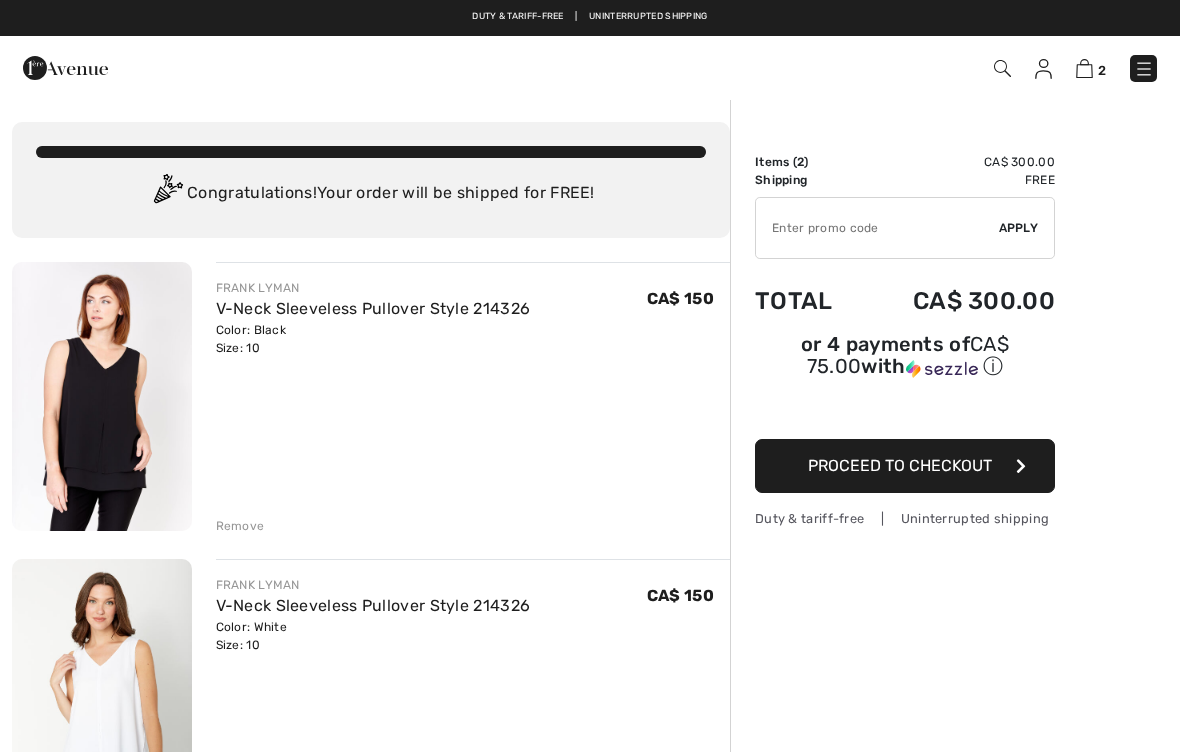 click on "Remove" at bounding box center (240, 526) 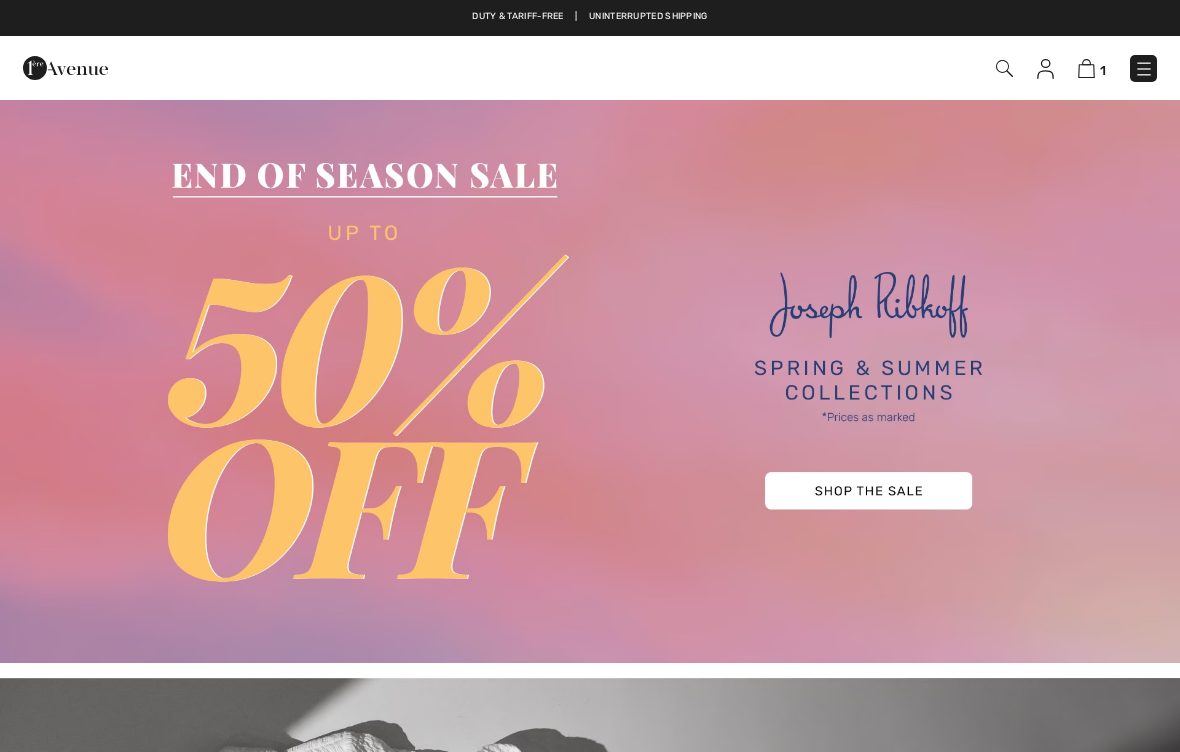 checkbox on "true" 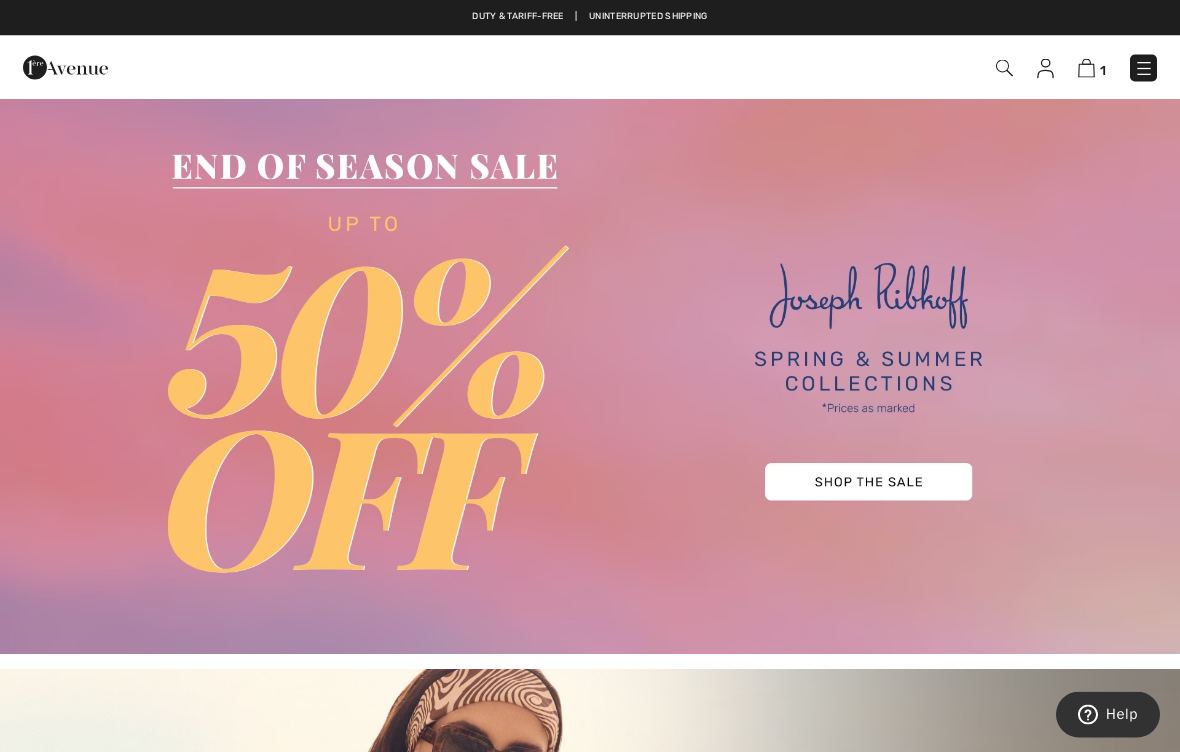 scroll, scrollTop: 0, scrollLeft: 0, axis: both 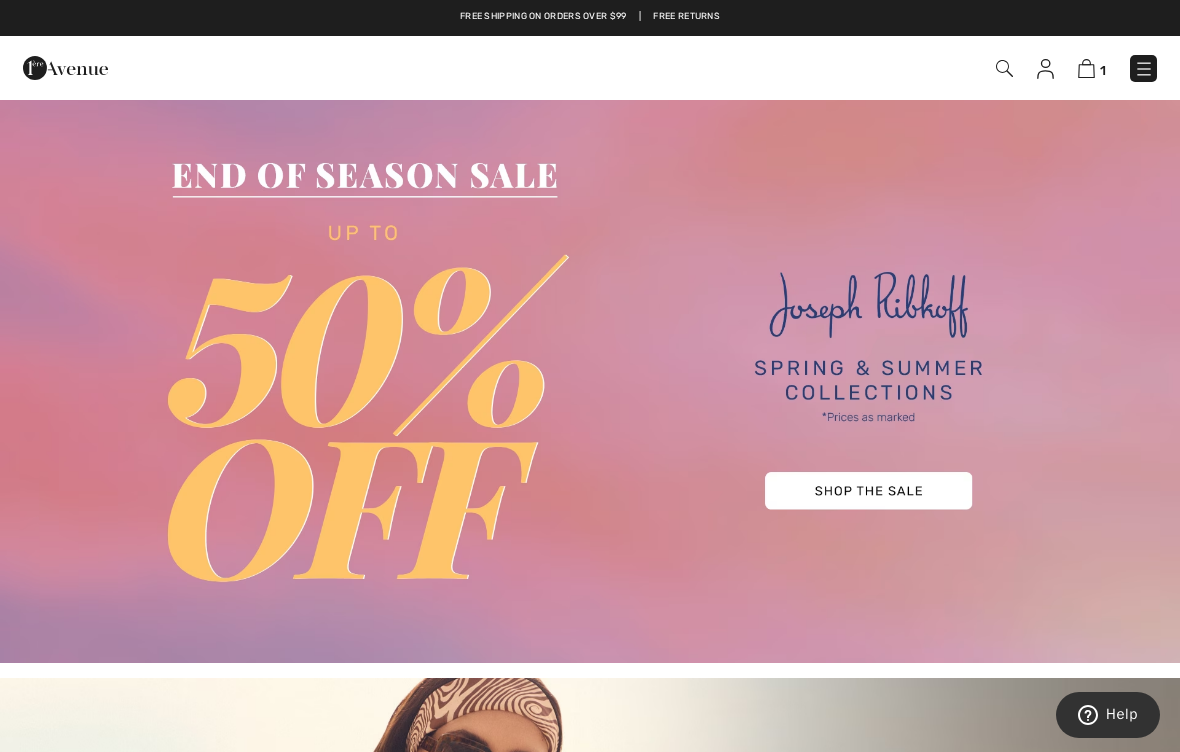click at bounding box center (590, 380) 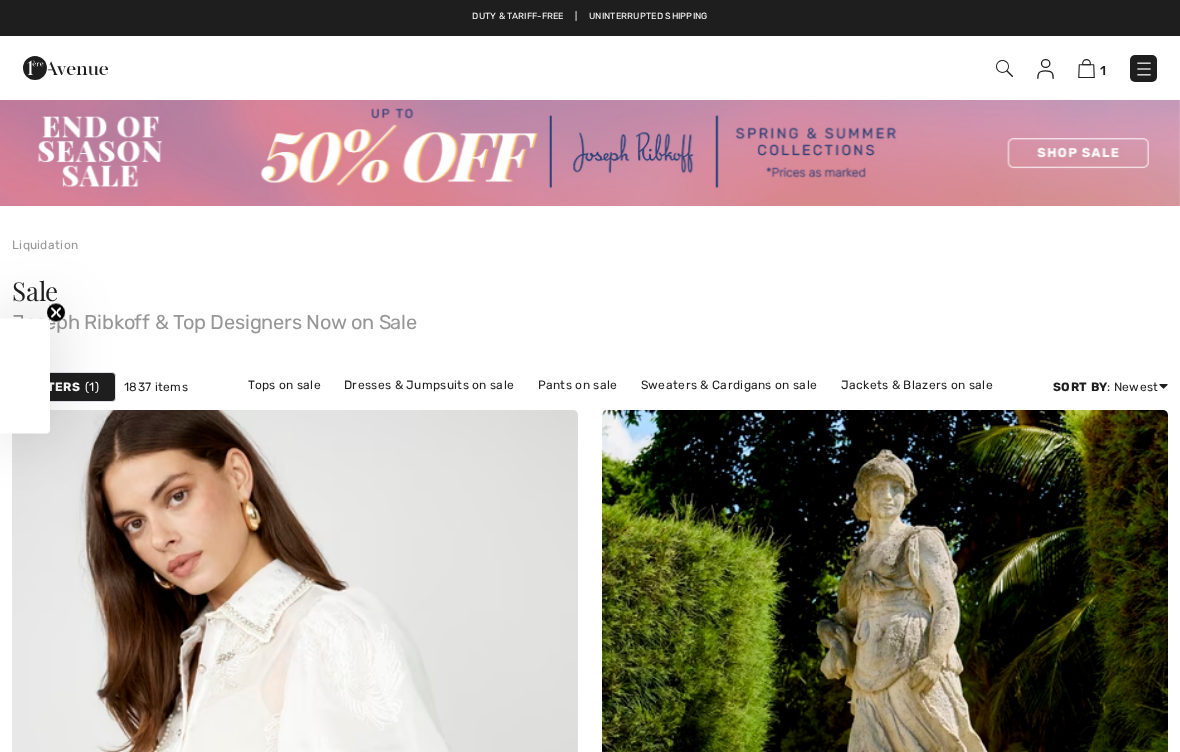 scroll, scrollTop: 0, scrollLeft: 0, axis: both 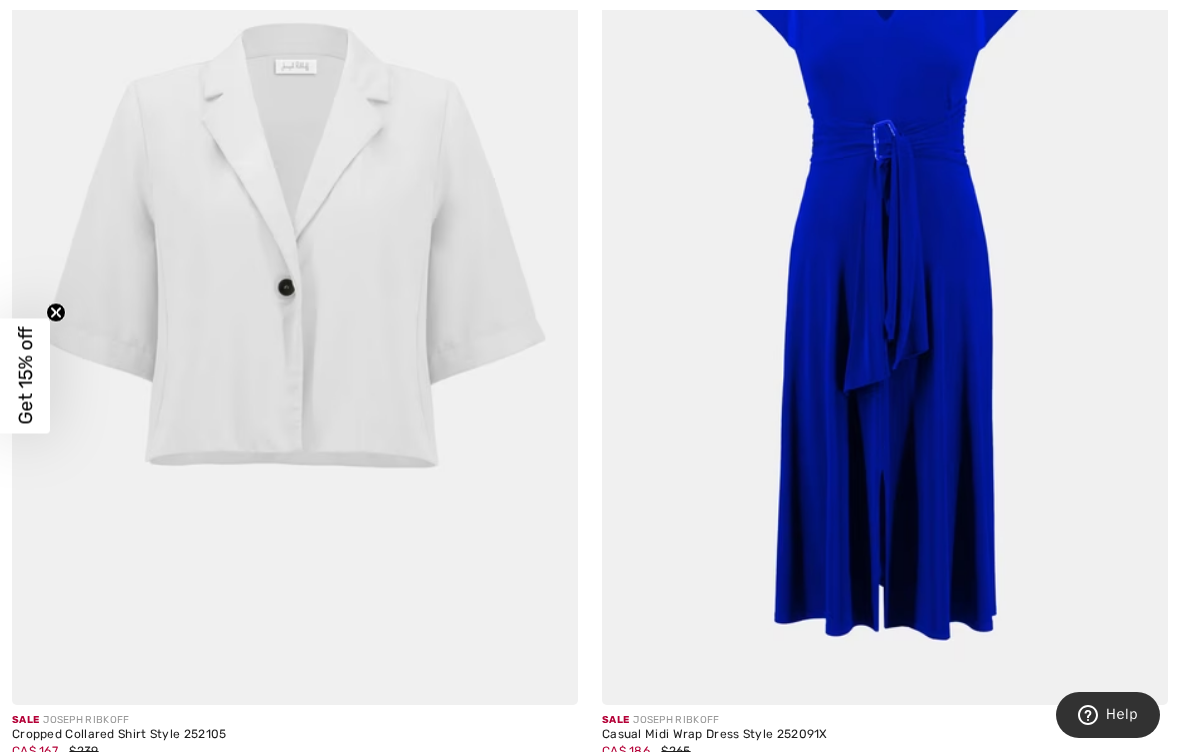 click at bounding box center [885, 280] 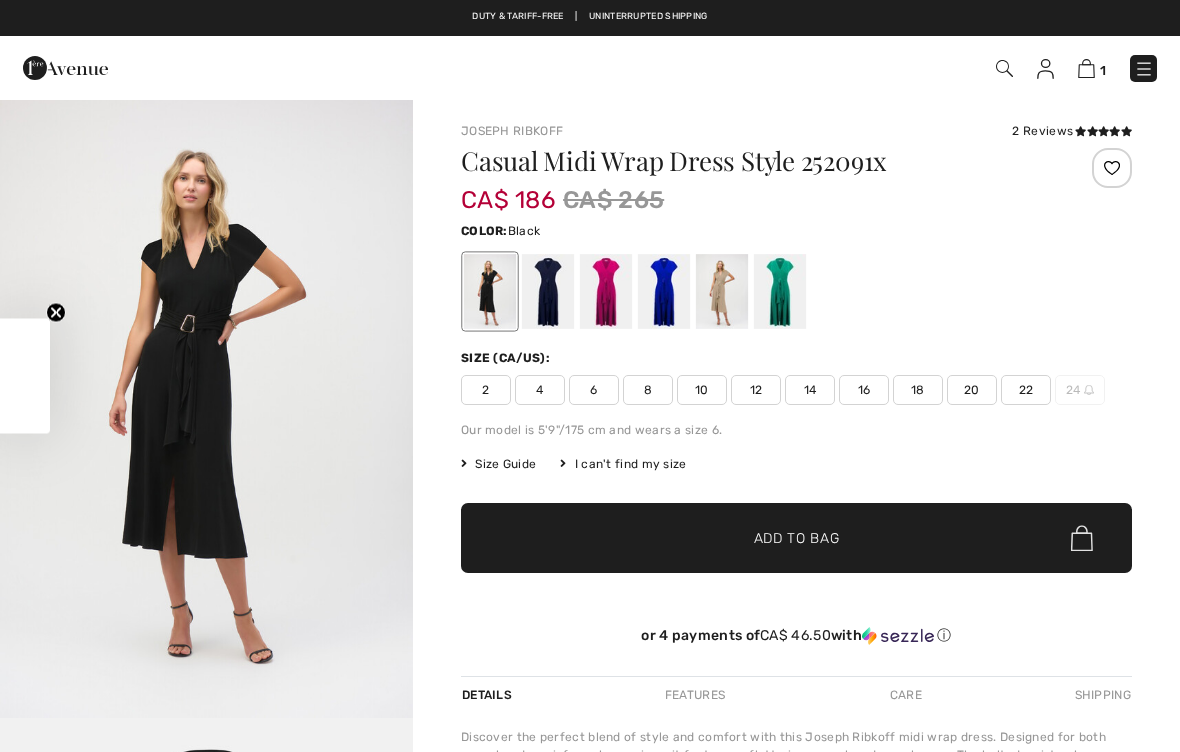 scroll, scrollTop: 0, scrollLeft: 0, axis: both 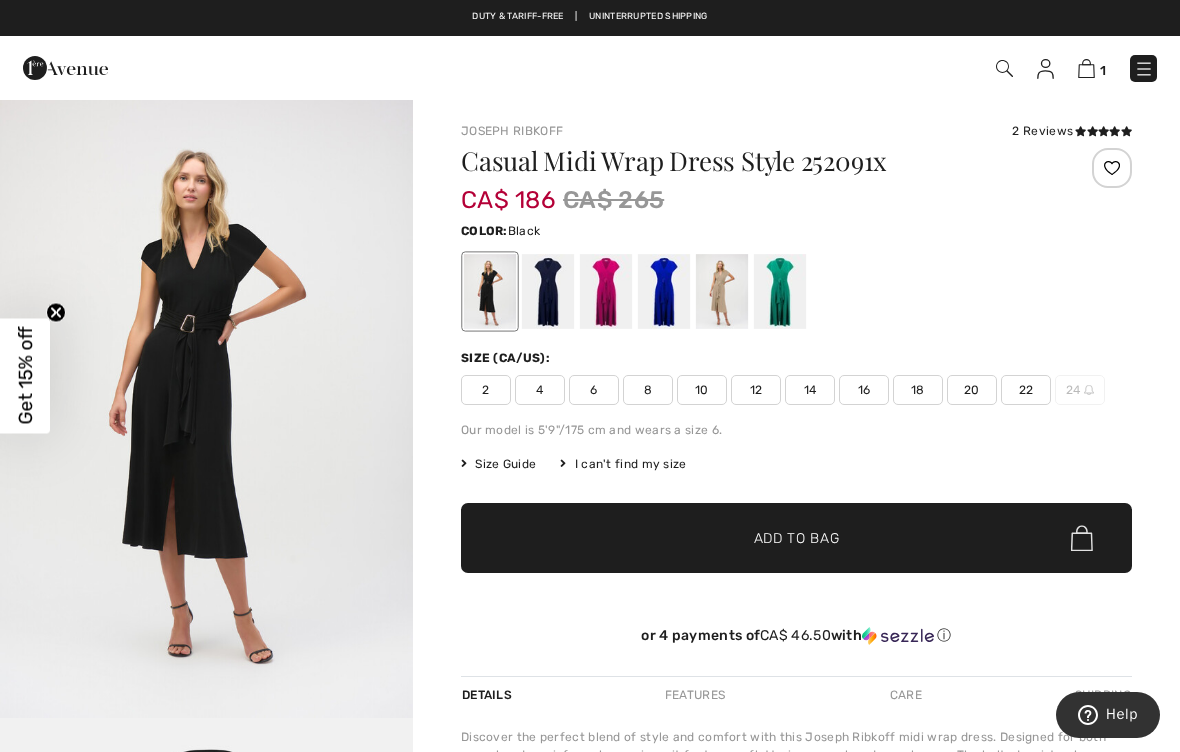 click at bounding box center (664, 291) 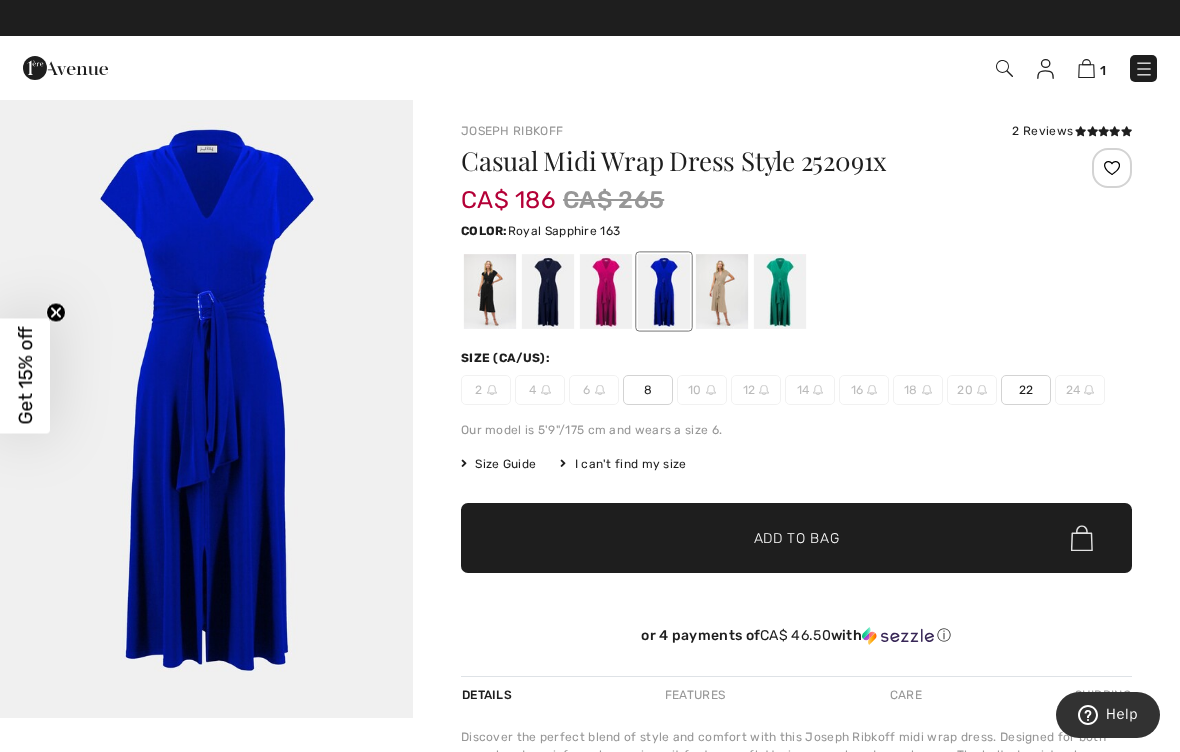 click on "✔ Added to Bag
Add to Bag" at bounding box center [796, 538] 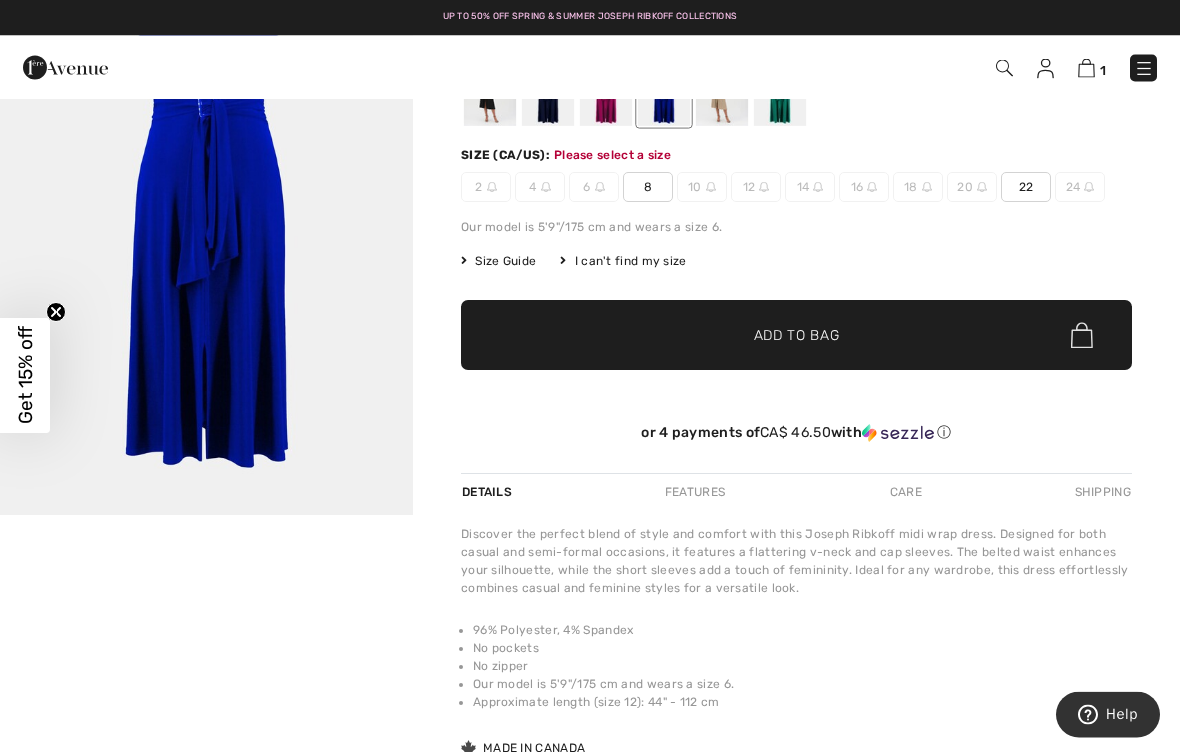 scroll, scrollTop: 205, scrollLeft: 0, axis: vertical 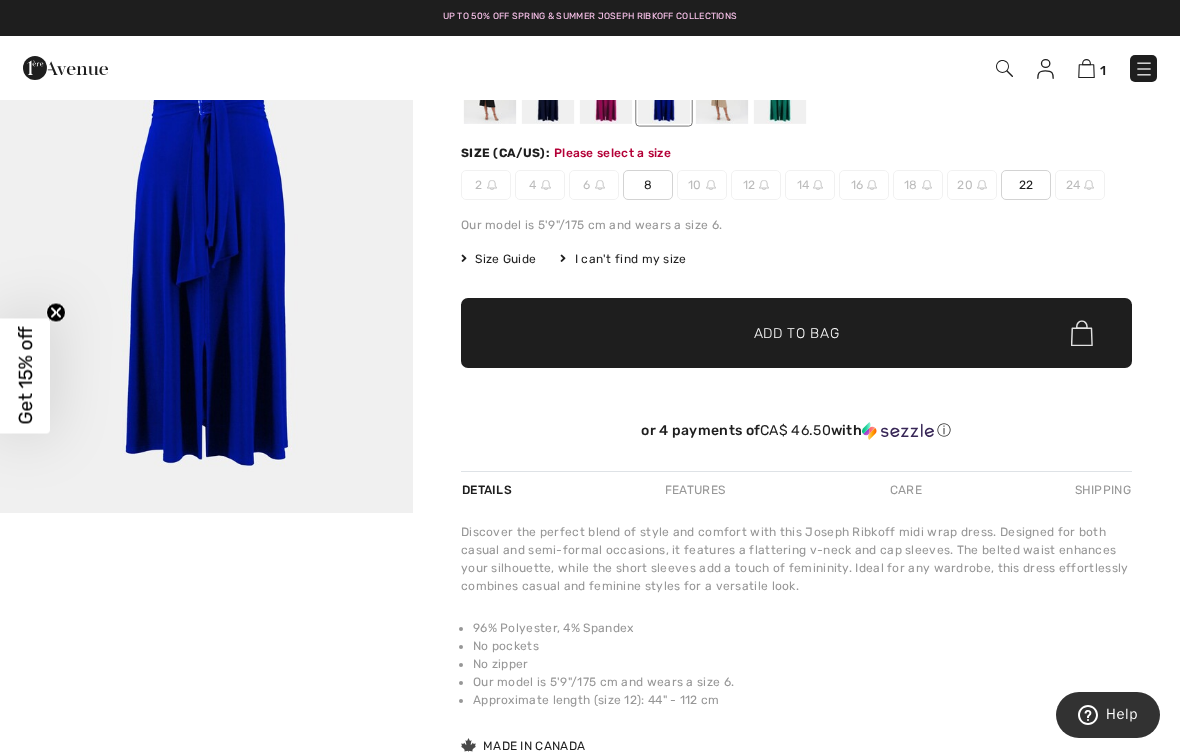 click on "1" at bounding box center (1092, 68) 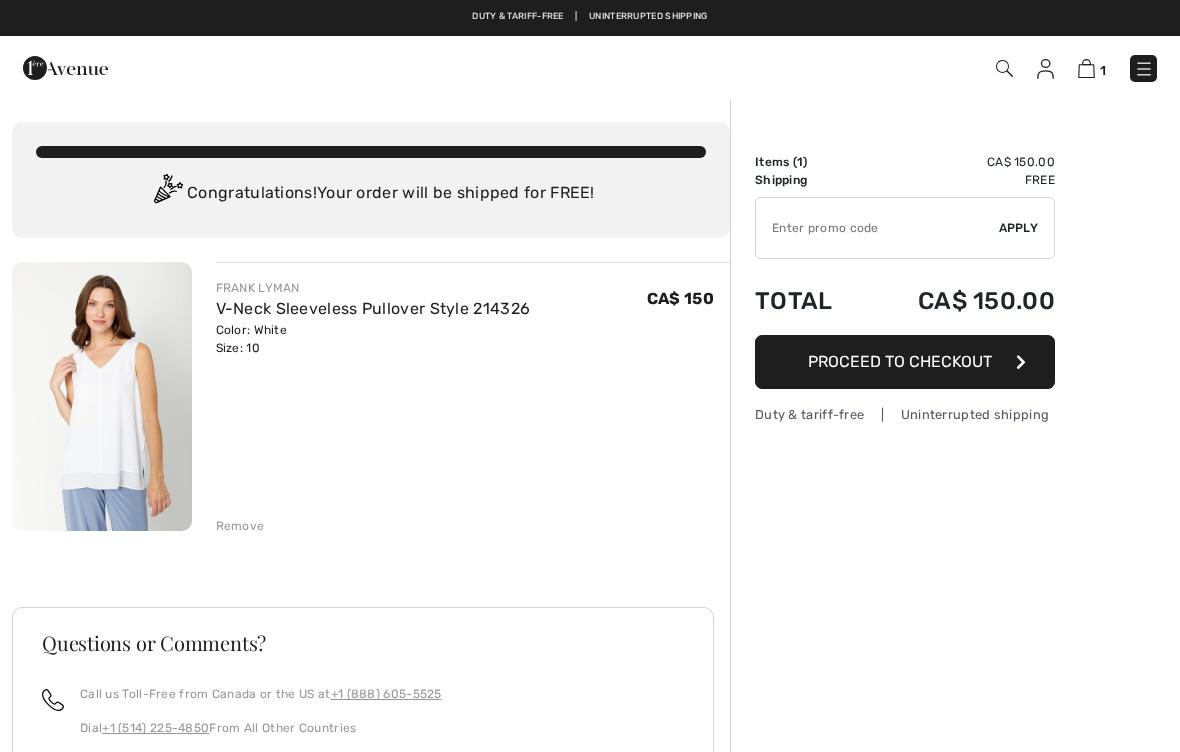 scroll, scrollTop: 0, scrollLeft: 0, axis: both 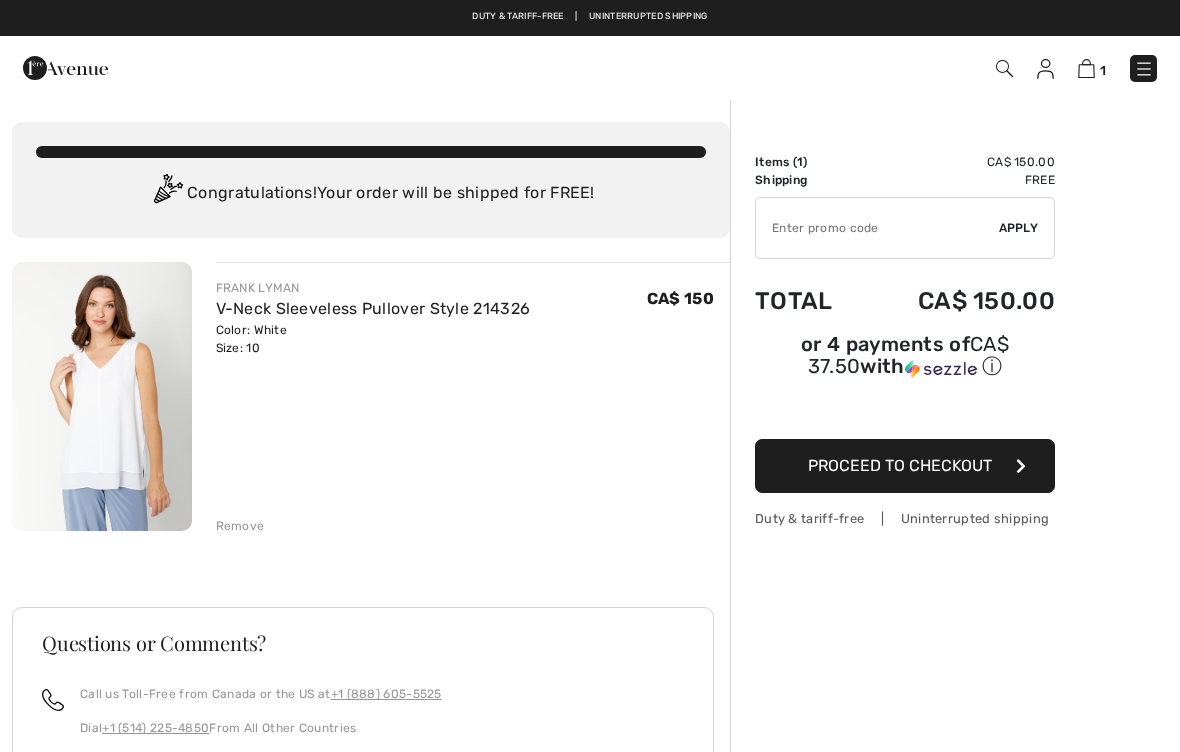 click on "Remove" at bounding box center [240, 526] 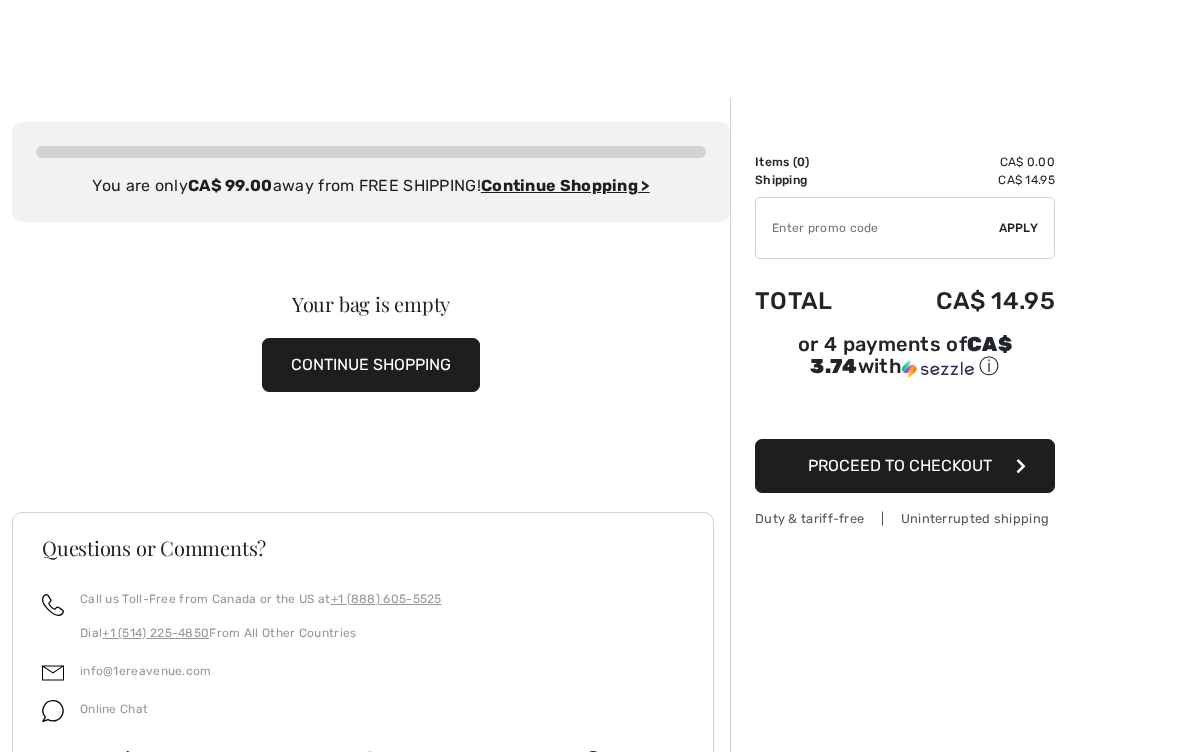 click on "Proceed to Checkout" at bounding box center (905, 466) 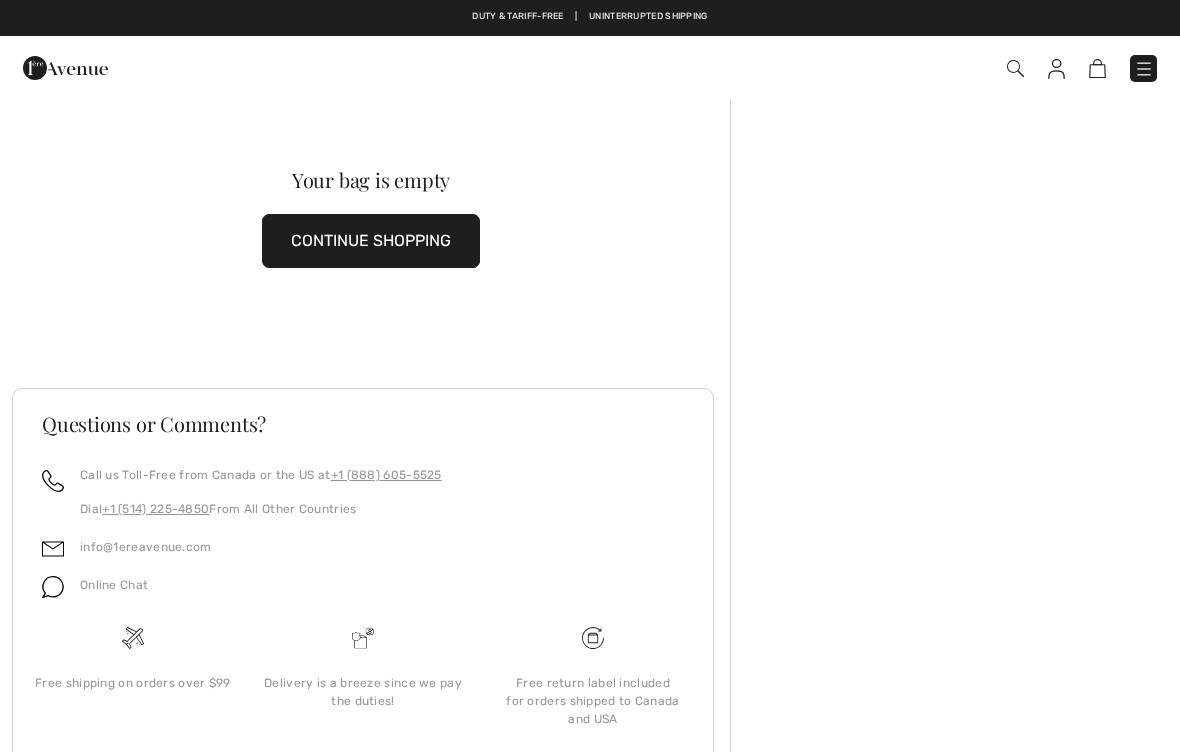scroll, scrollTop: 0, scrollLeft: 0, axis: both 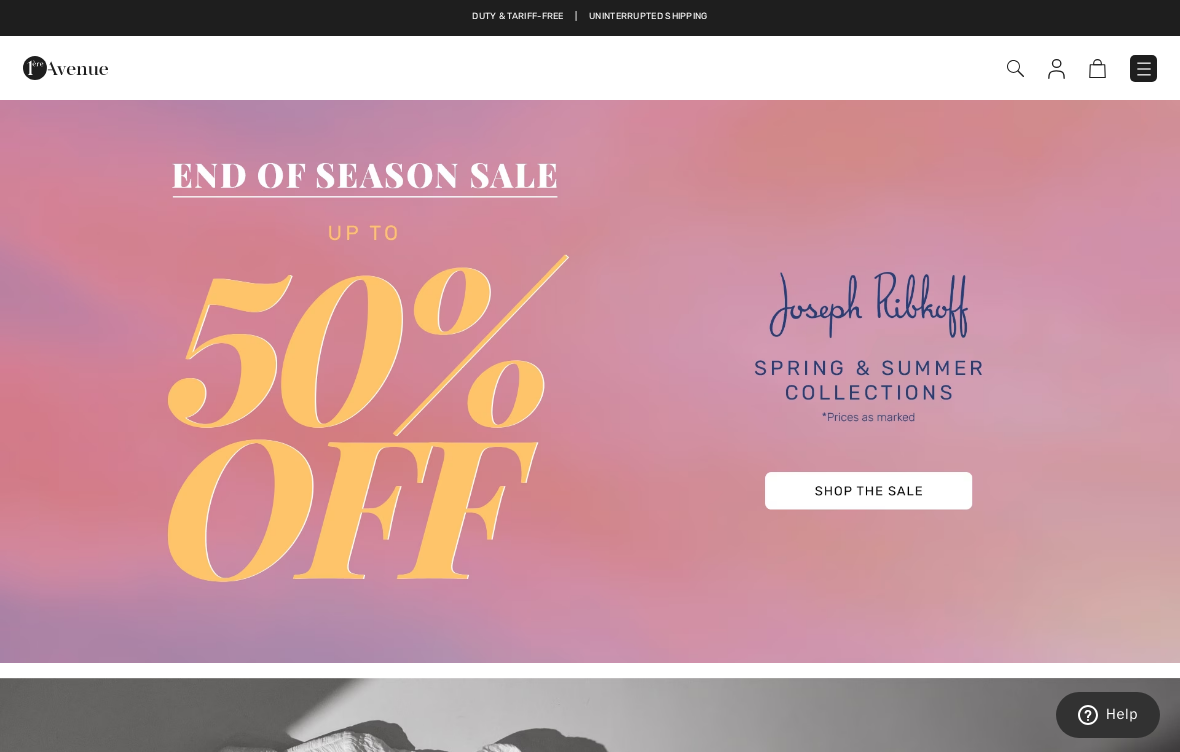 click at bounding box center [590, 380] 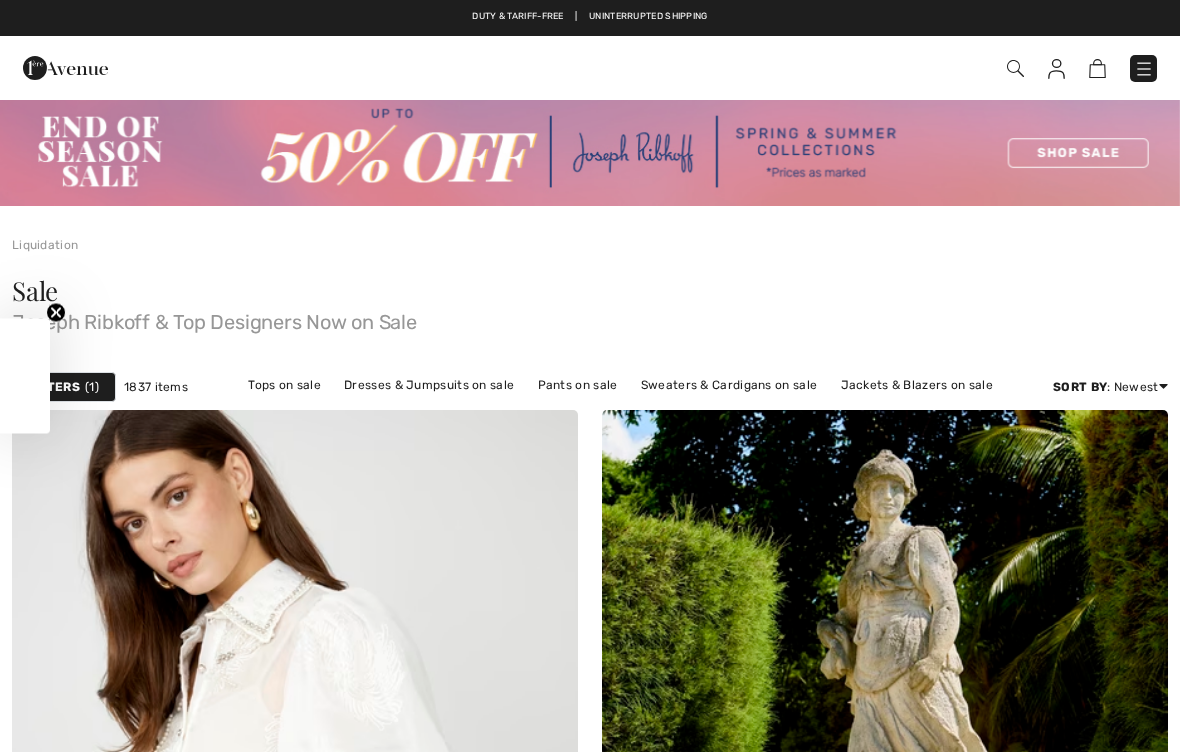 scroll, scrollTop: 0, scrollLeft: 0, axis: both 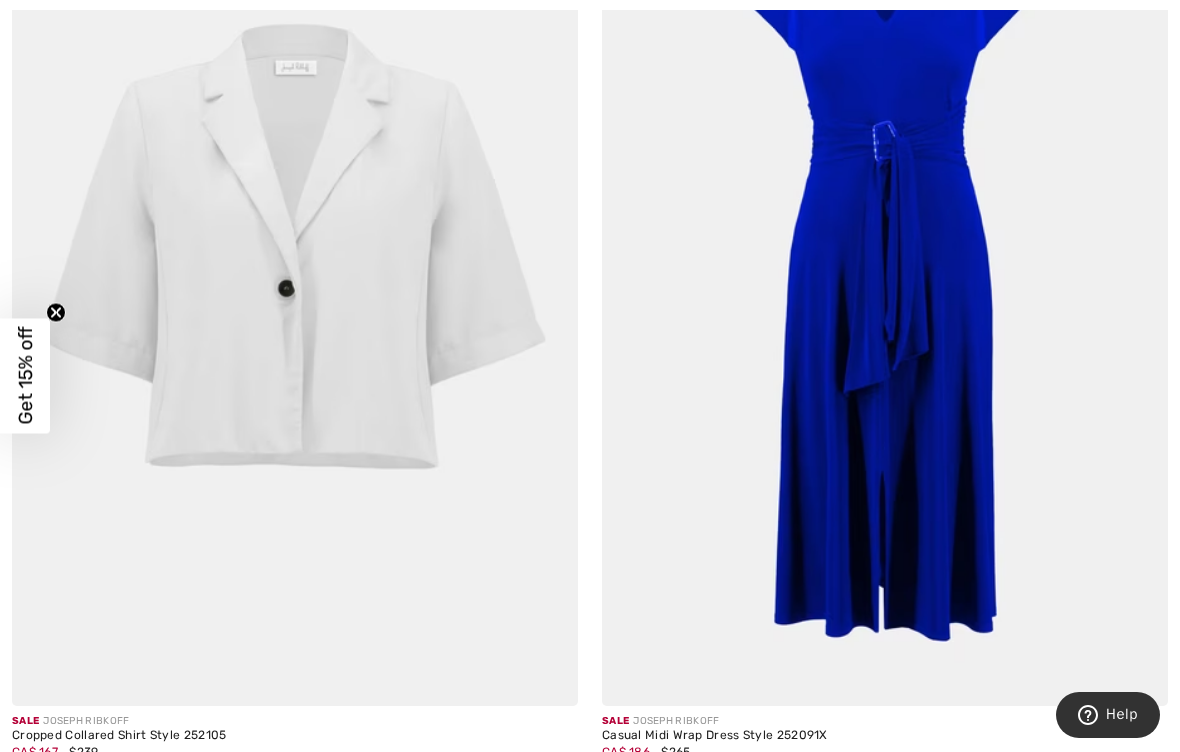 click at bounding box center [885, 281] 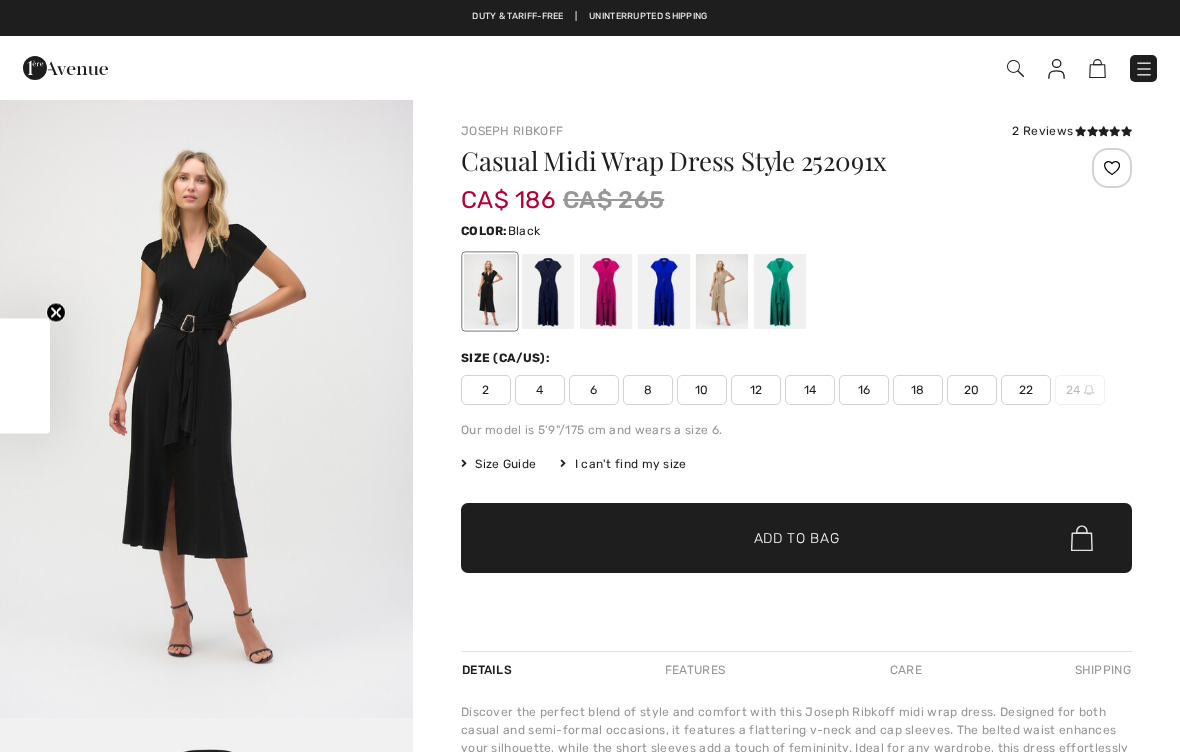 scroll, scrollTop: 0, scrollLeft: 0, axis: both 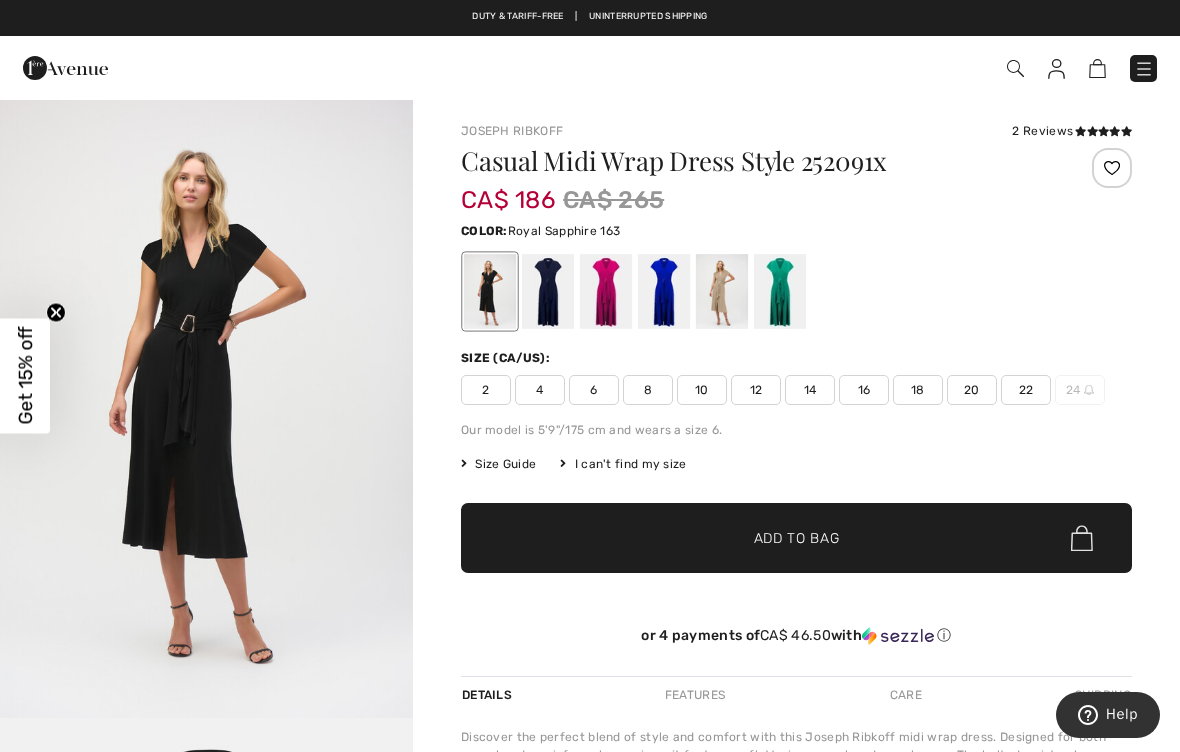 click at bounding box center (664, 291) 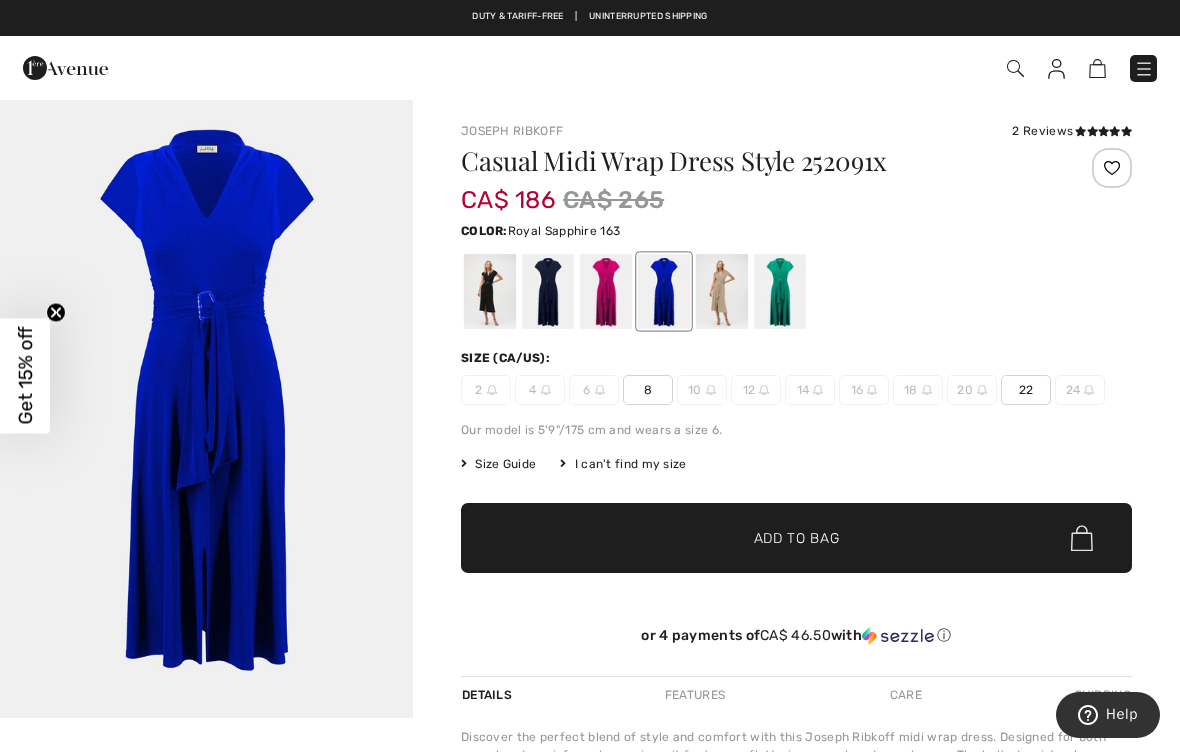 click on "Add to Bag" at bounding box center (797, 538) 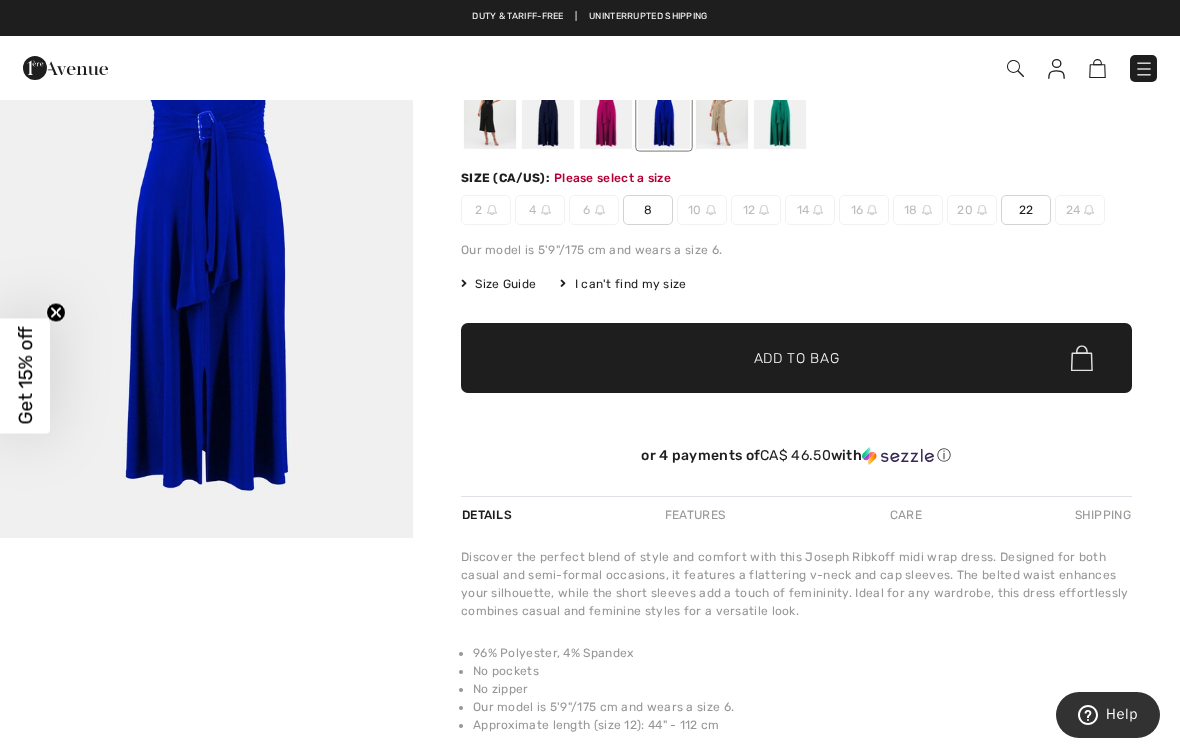 scroll, scrollTop: 205, scrollLeft: 0, axis: vertical 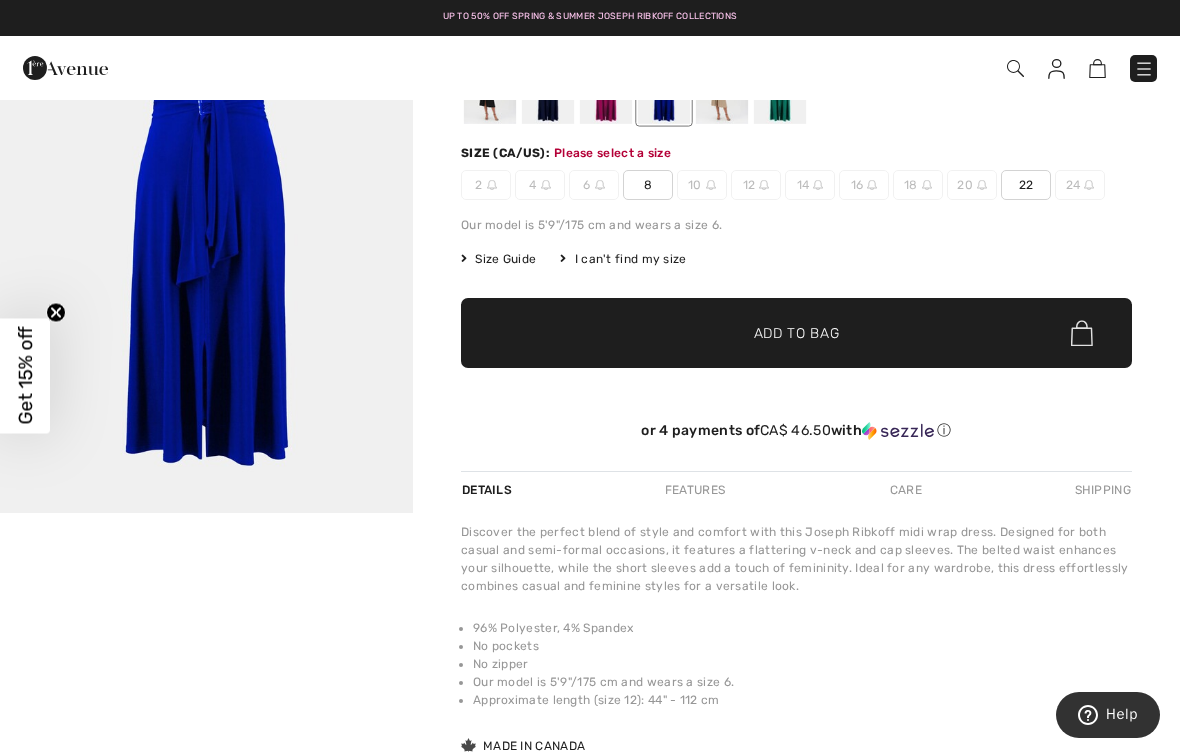 click on "✔ Added to Bag
Add to Bag" at bounding box center [796, 333] 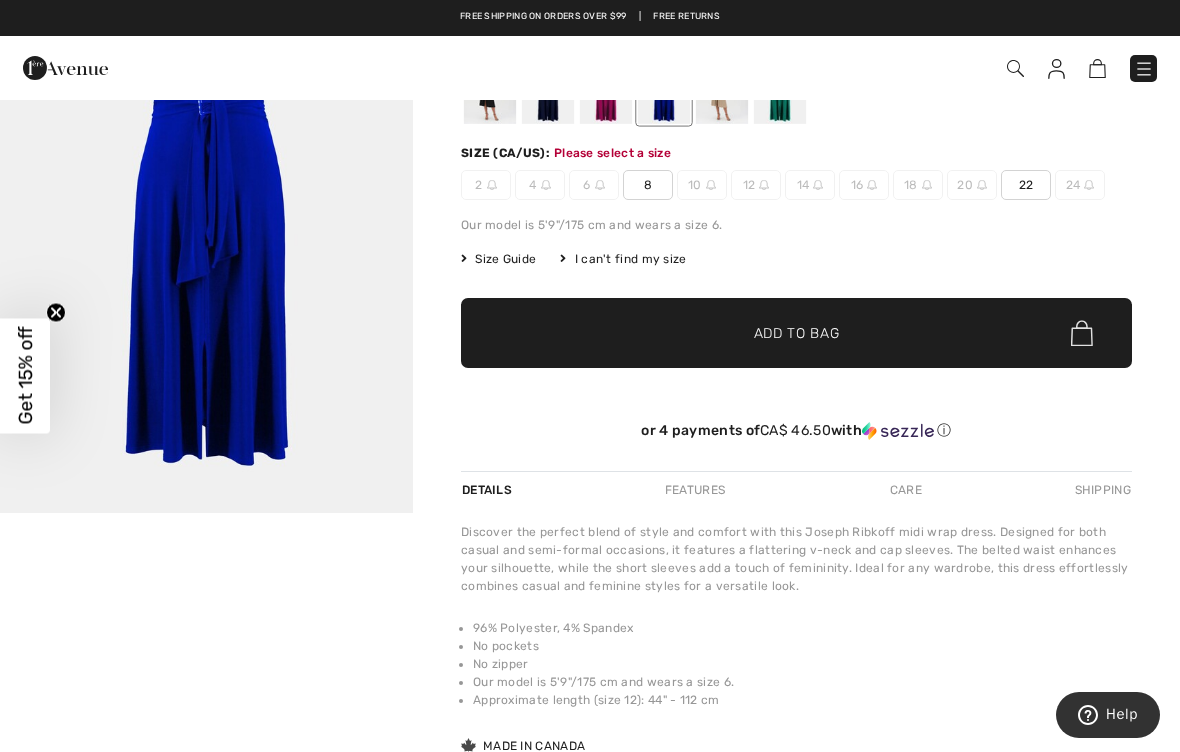 scroll, scrollTop: 203, scrollLeft: 0, axis: vertical 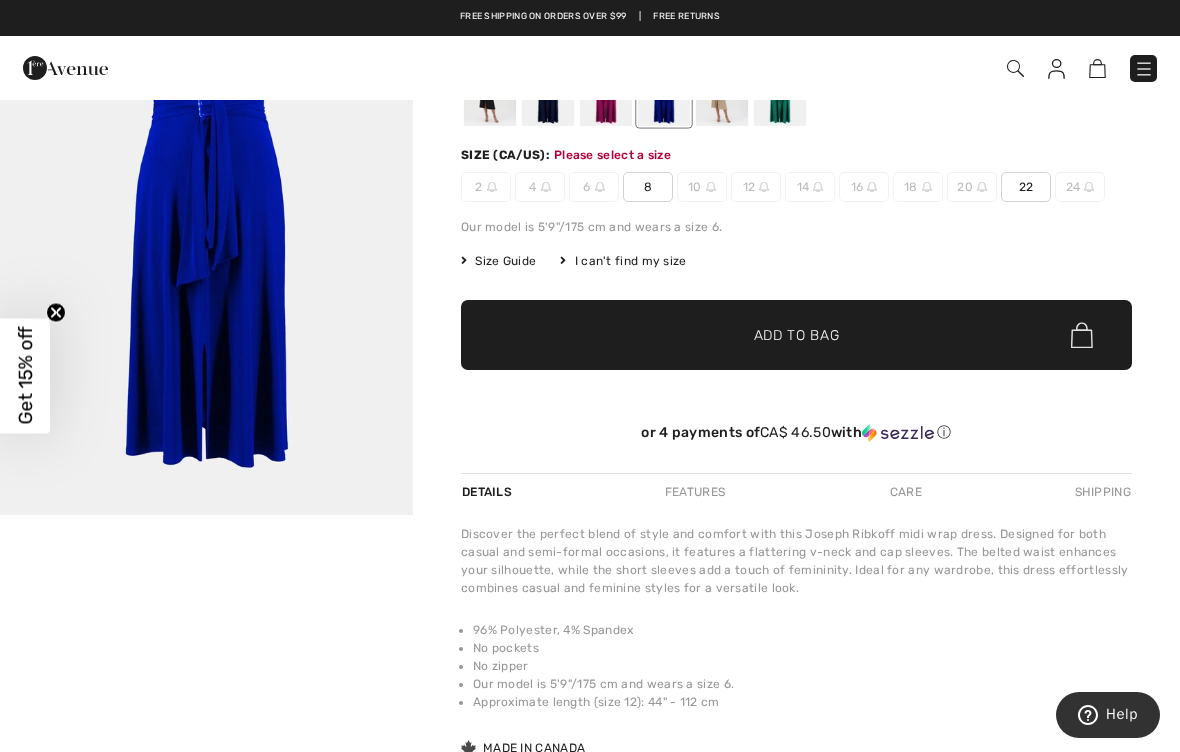 click on "✔ Added to Bag
Add to Bag" at bounding box center (796, 335) 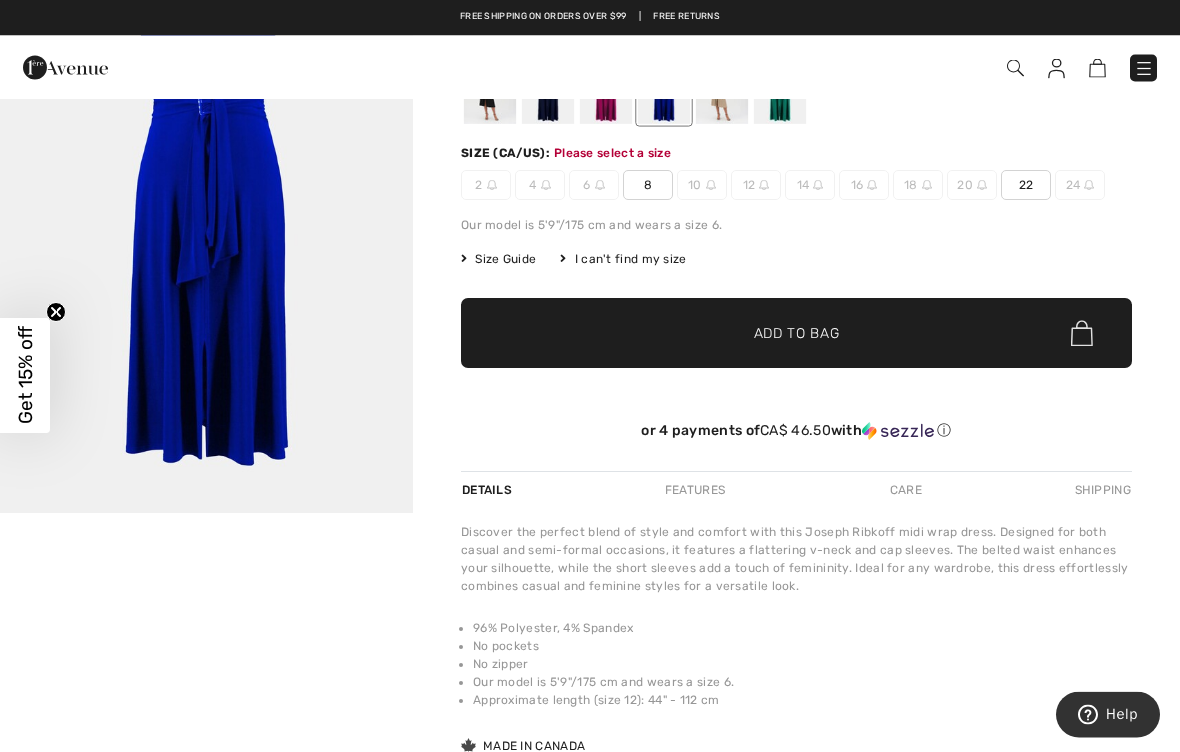 scroll, scrollTop: 205, scrollLeft: 0, axis: vertical 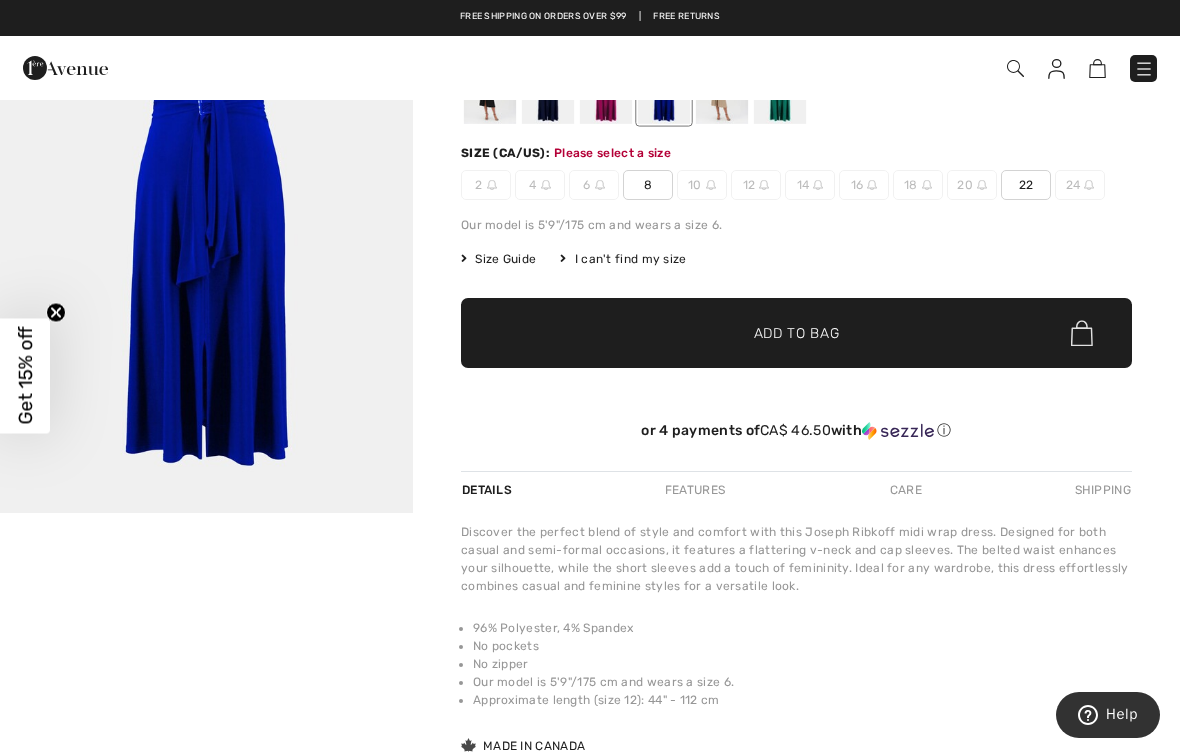 click on "8" at bounding box center (648, 185) 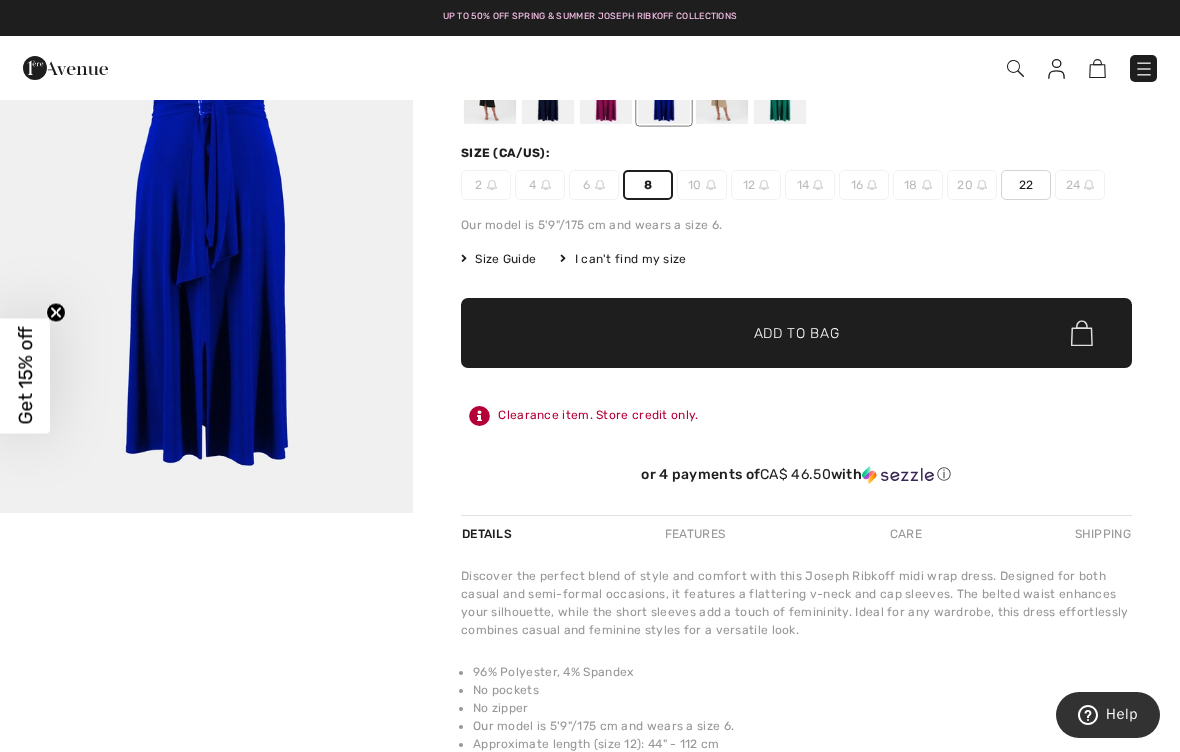 click on "✔ Added to Bag
Add to Bag" at bounding box center (796, 333) 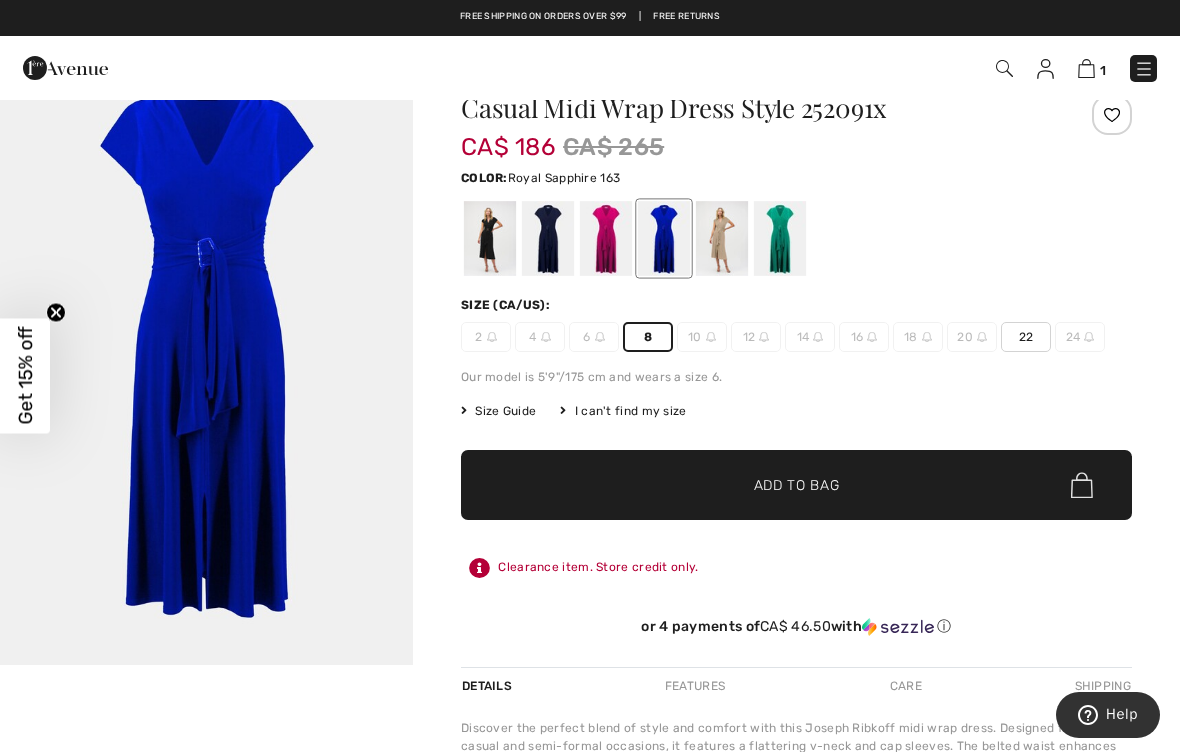 scroll, scrollTop: 0, scrollLeft: 0, axis: both 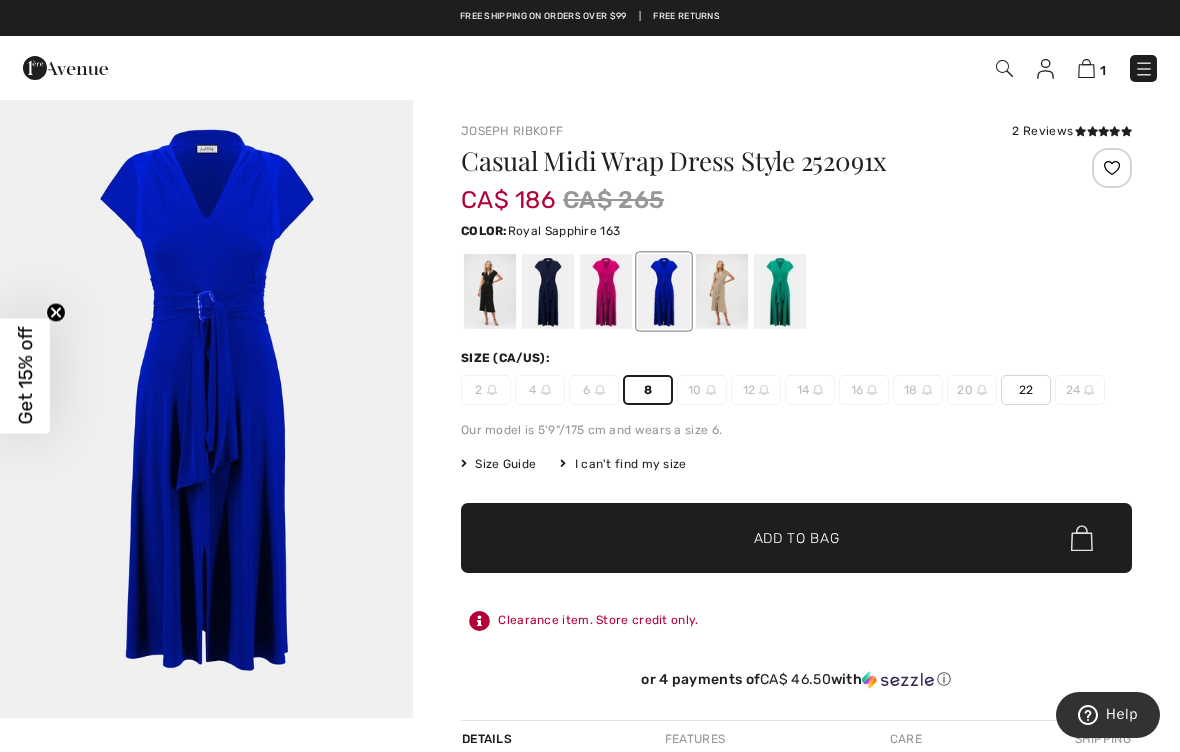 click on "2 4 6 8 10 12 14 16 18 20 22 24" at bounding box center [796, 390] 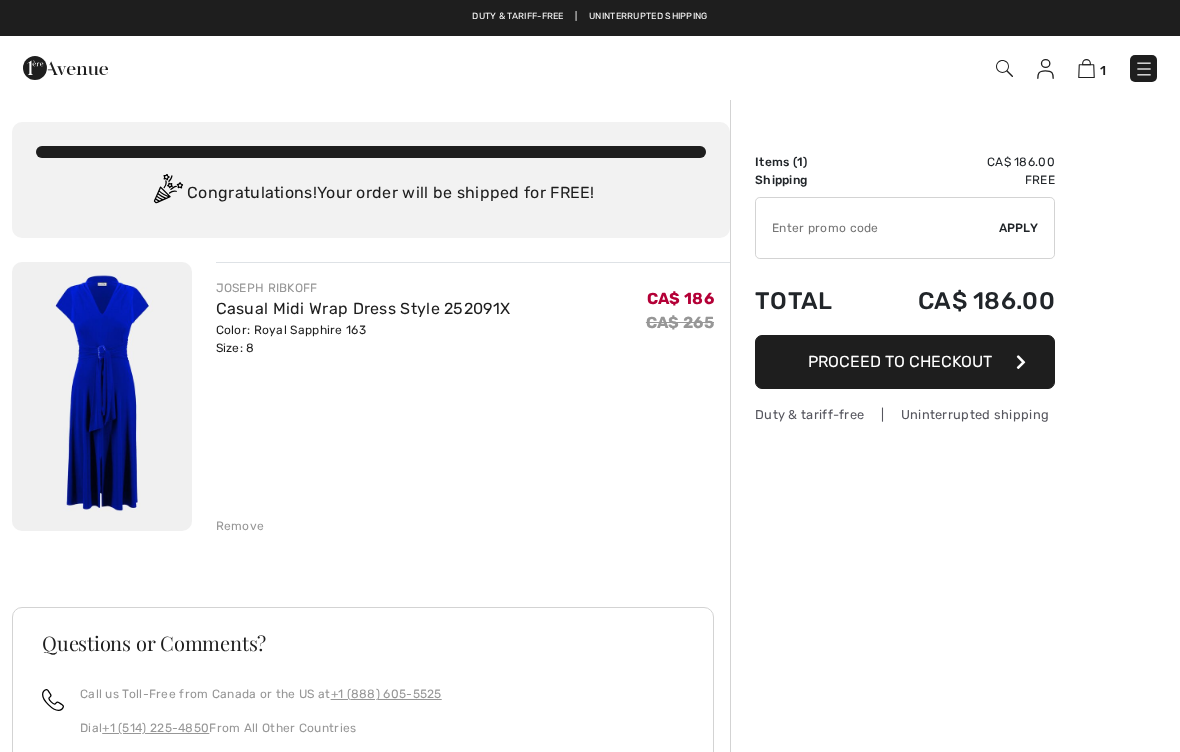 scroll, scrollTop: 0, scrollLeft: 0, axis: both 